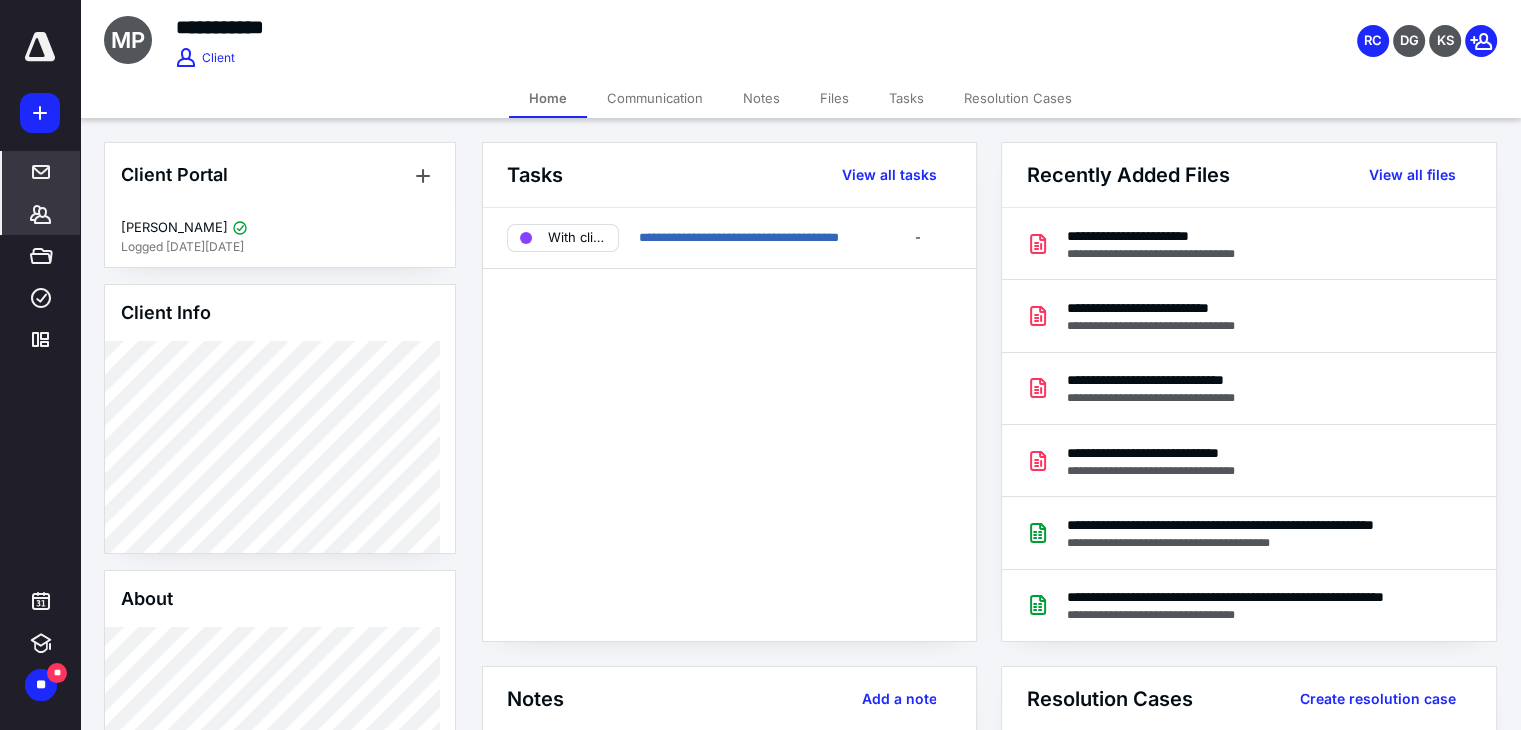 scroll, scrollTop: 0, scrollLeft: 0, axis: both 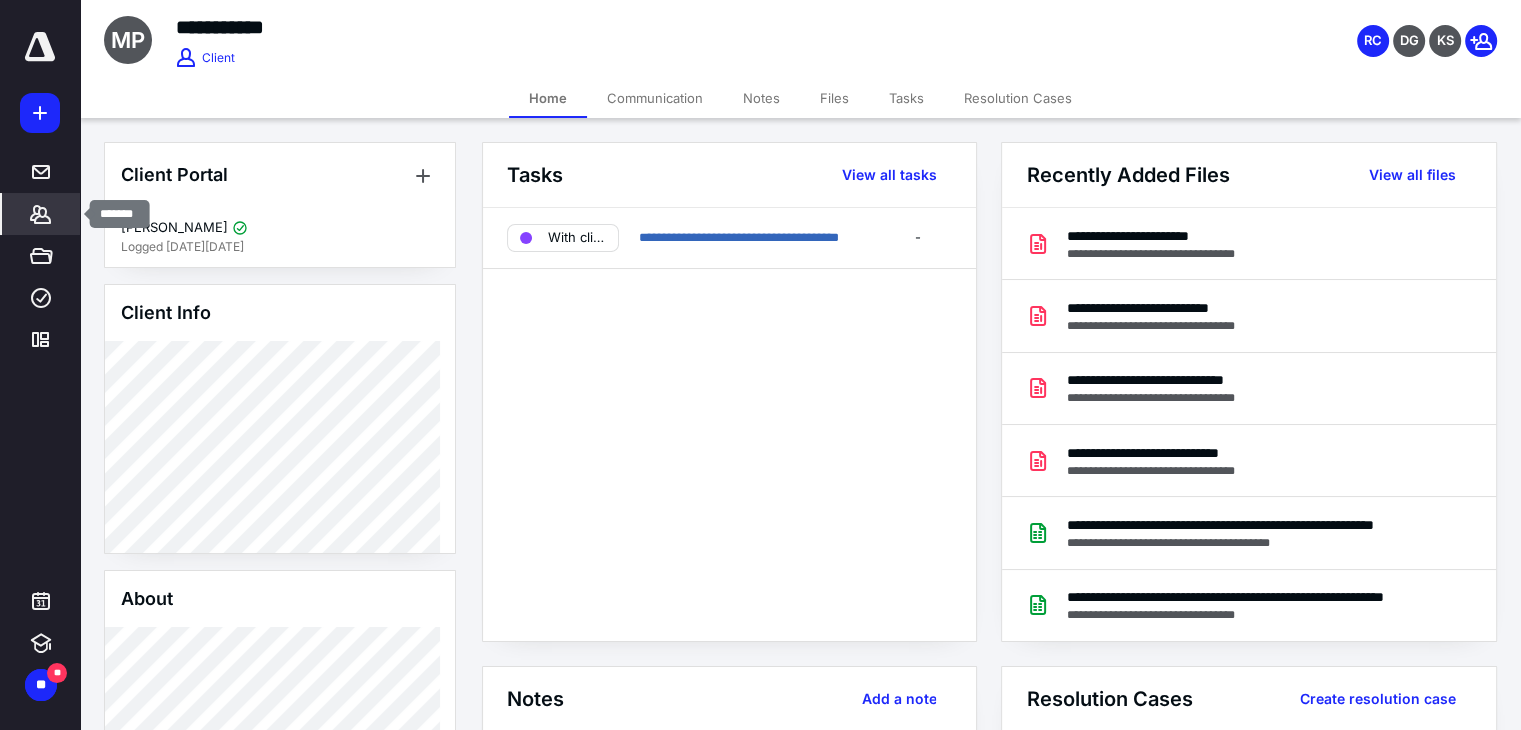 click 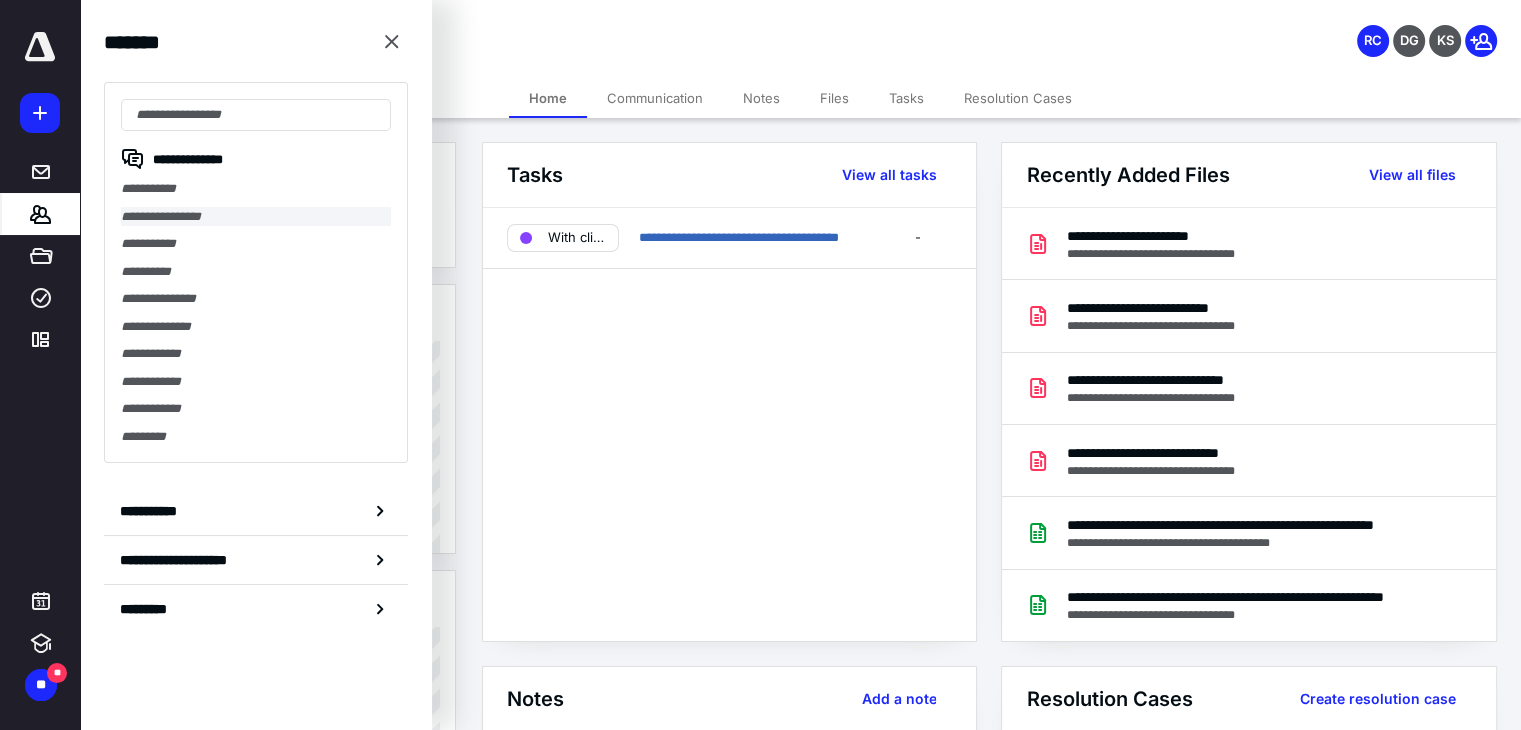 click on "**********" at bounding box center [256, 217] 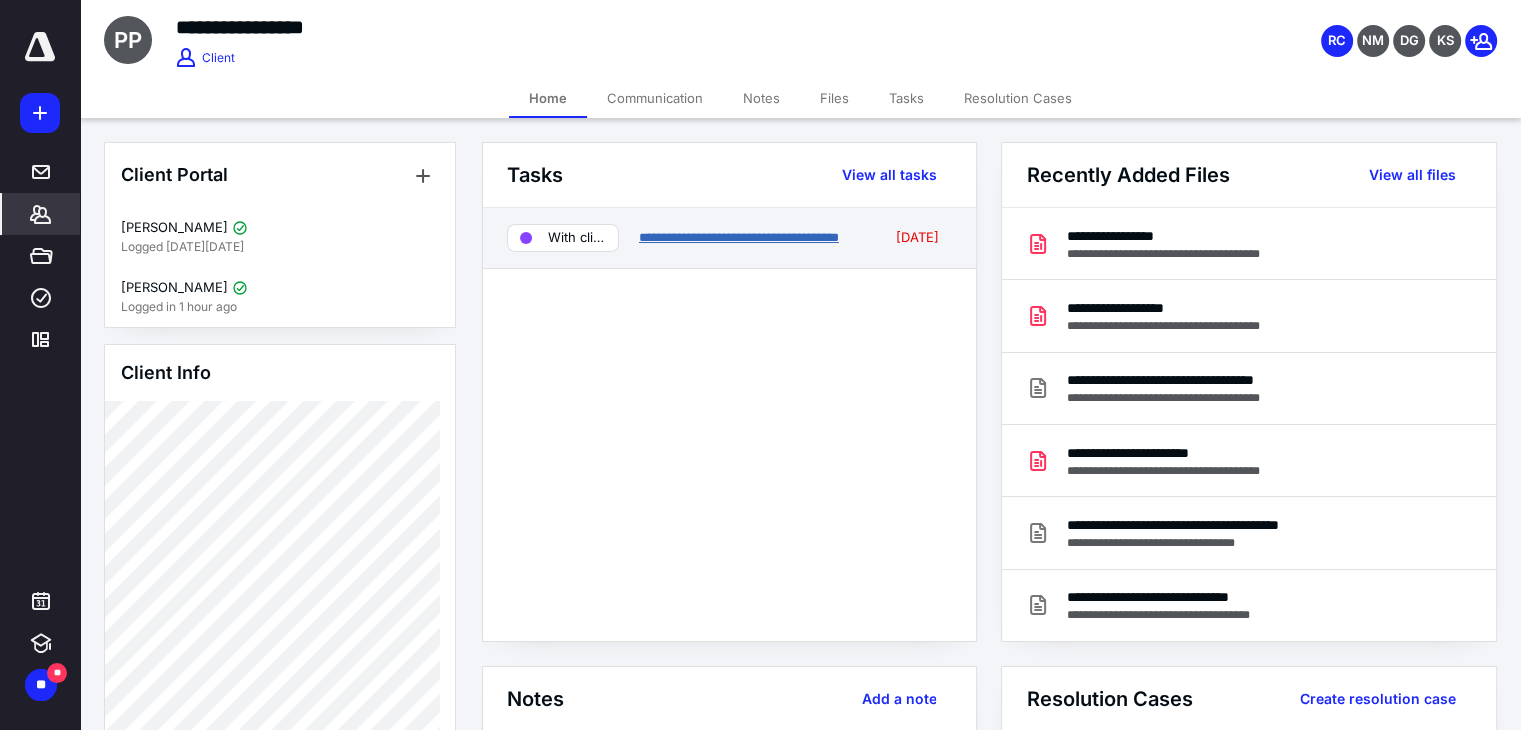 click on "**********" at bounding box center (739, 237) 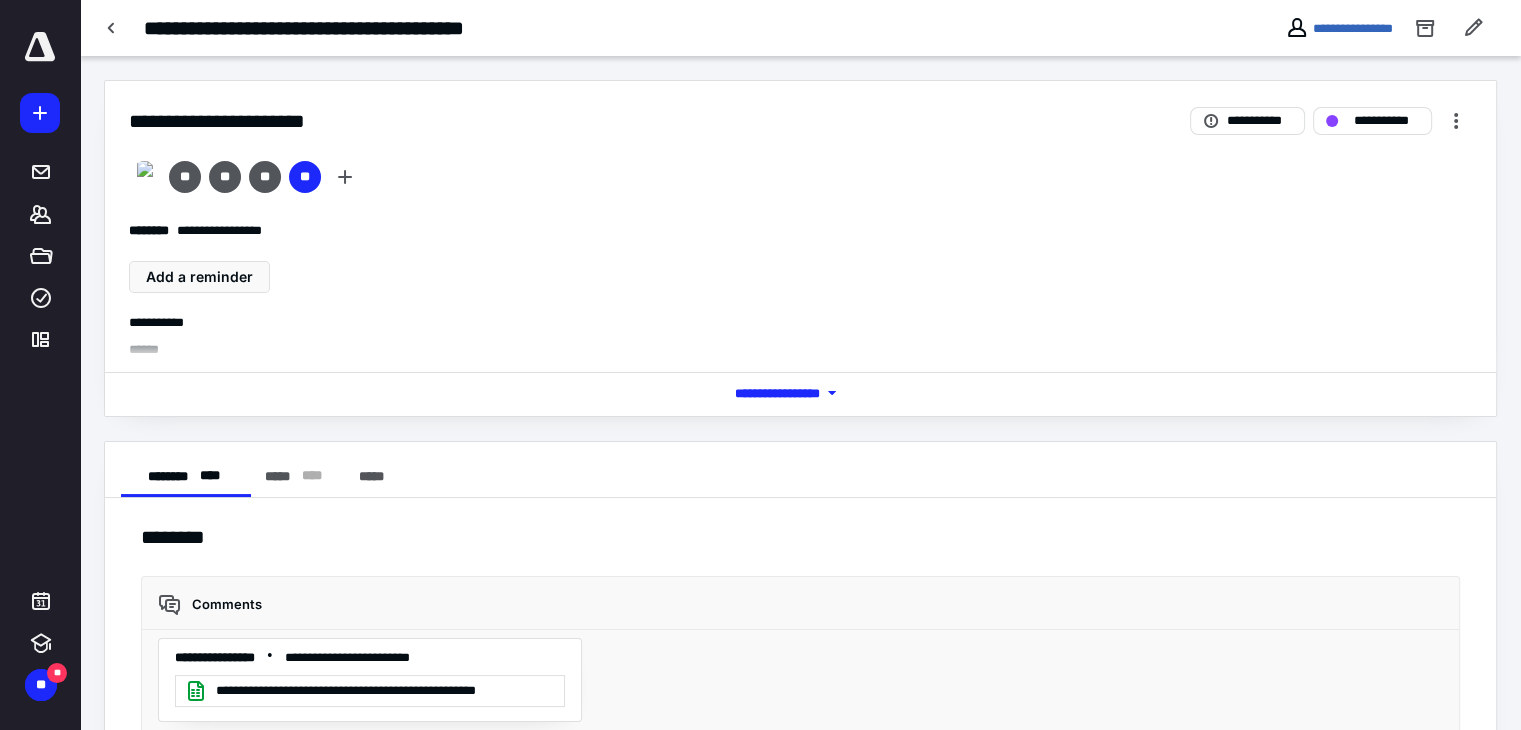 scroll, scrollTop: 5697, scrollLeft: 0, axis: vertical 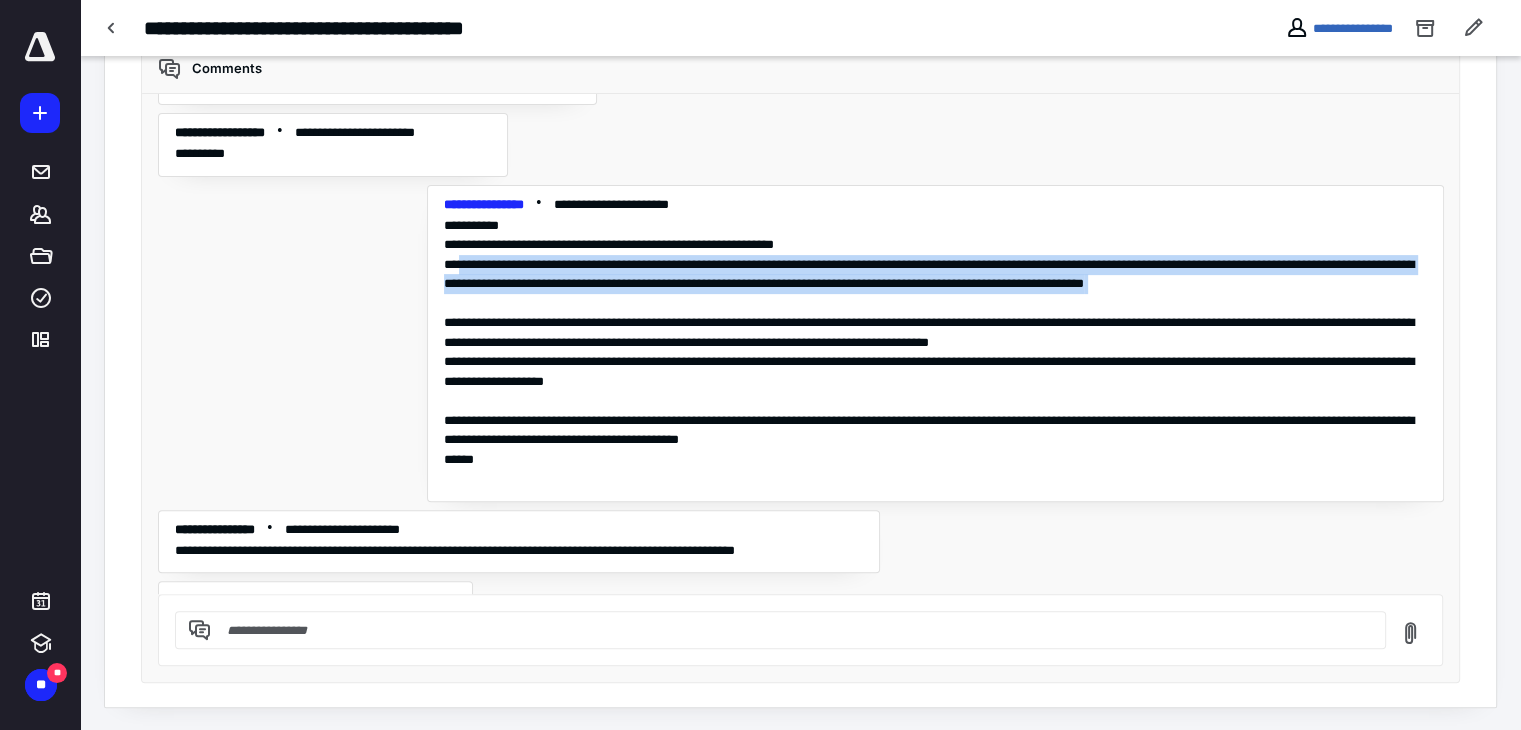 drag, startPoint x: 440, startPoint y: 242, endPoint x: 512, endPoint y: 293, distance: 88.23265 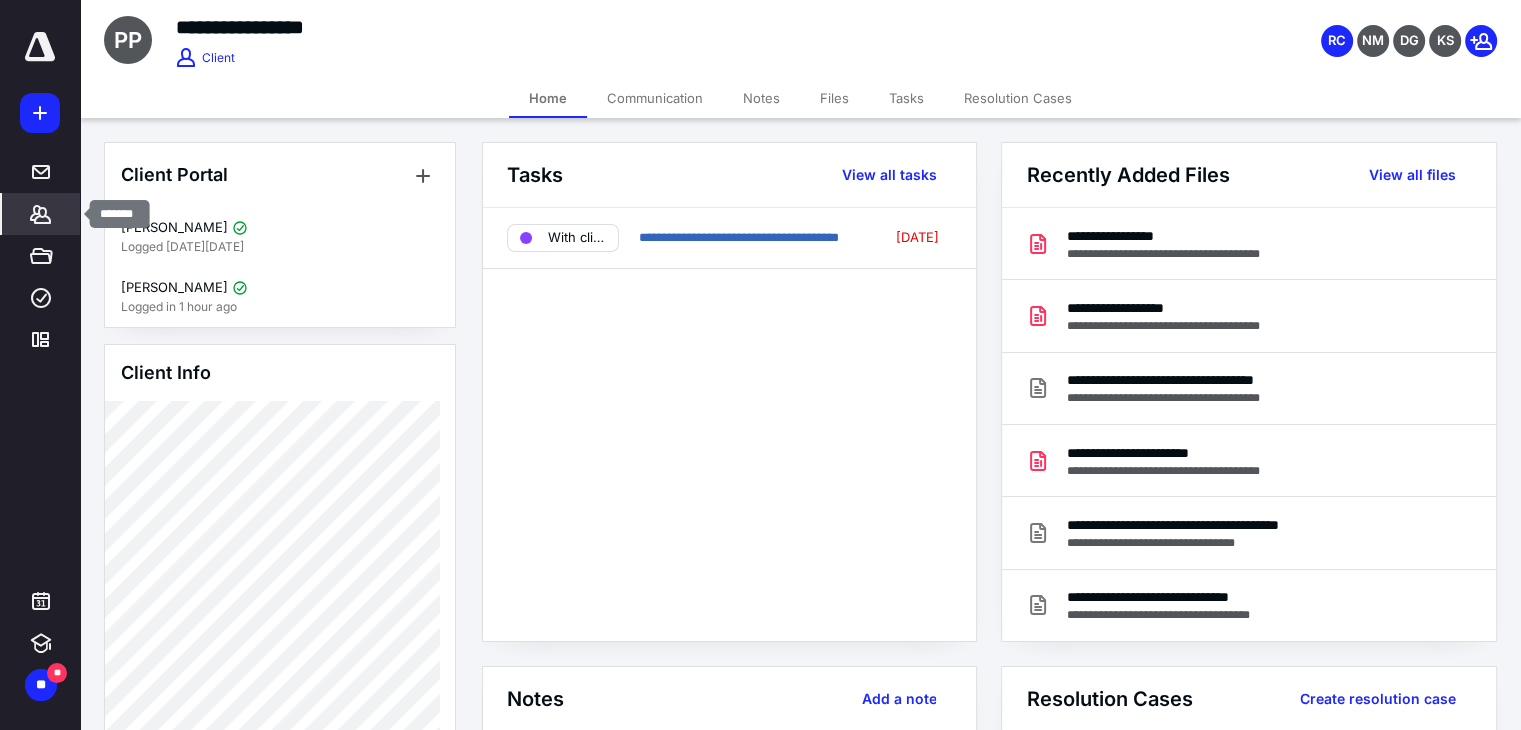 click 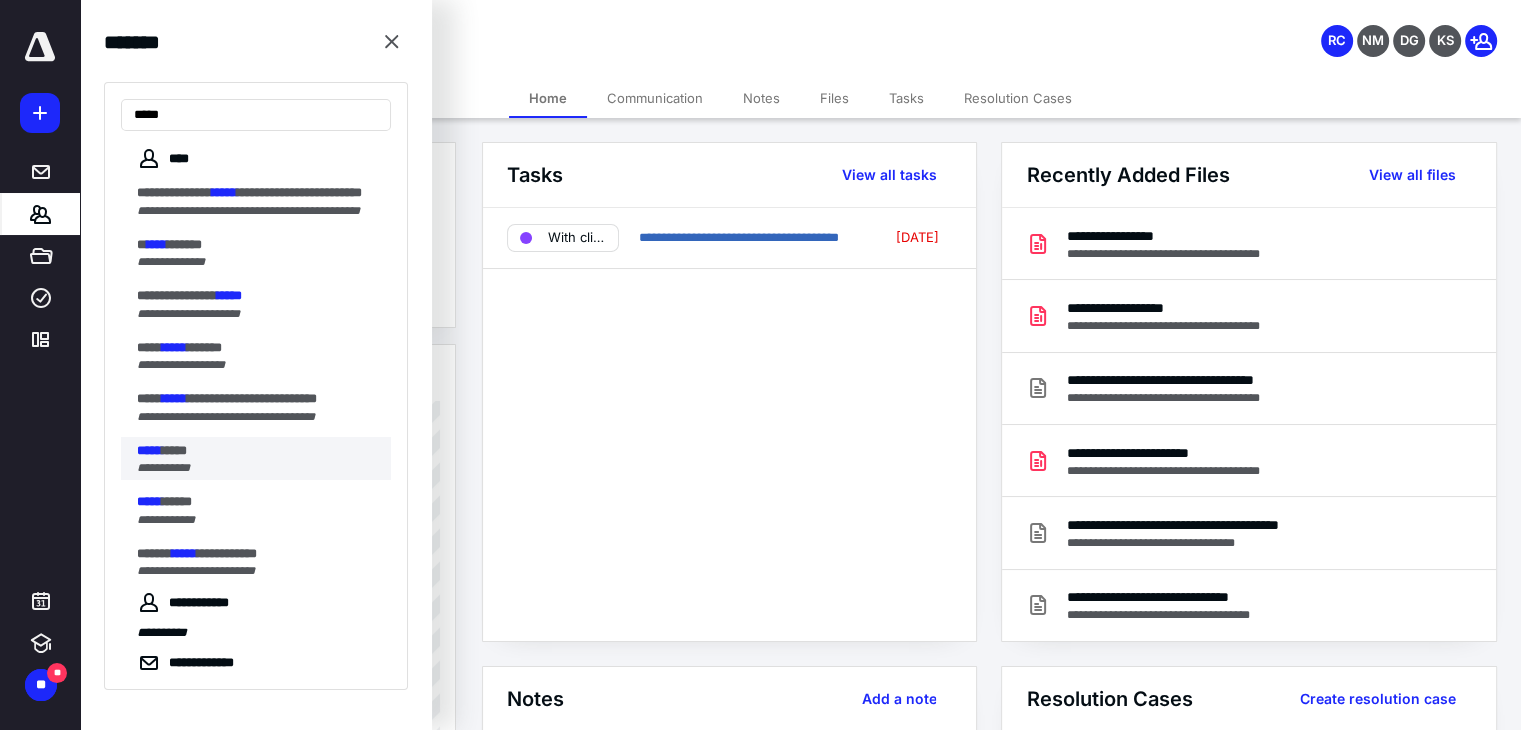 type on "*****" 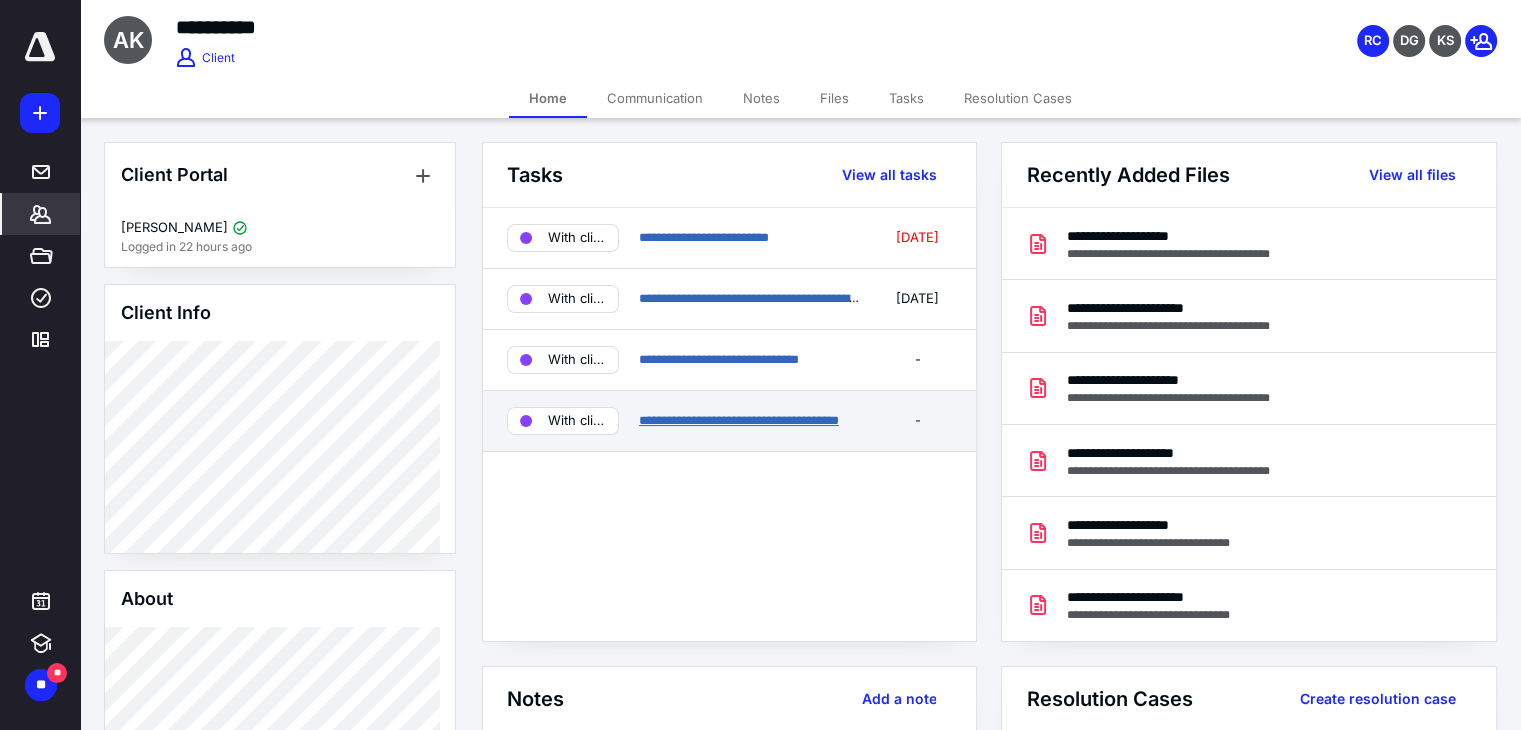click on "**********" at bounding box center (739, 420) 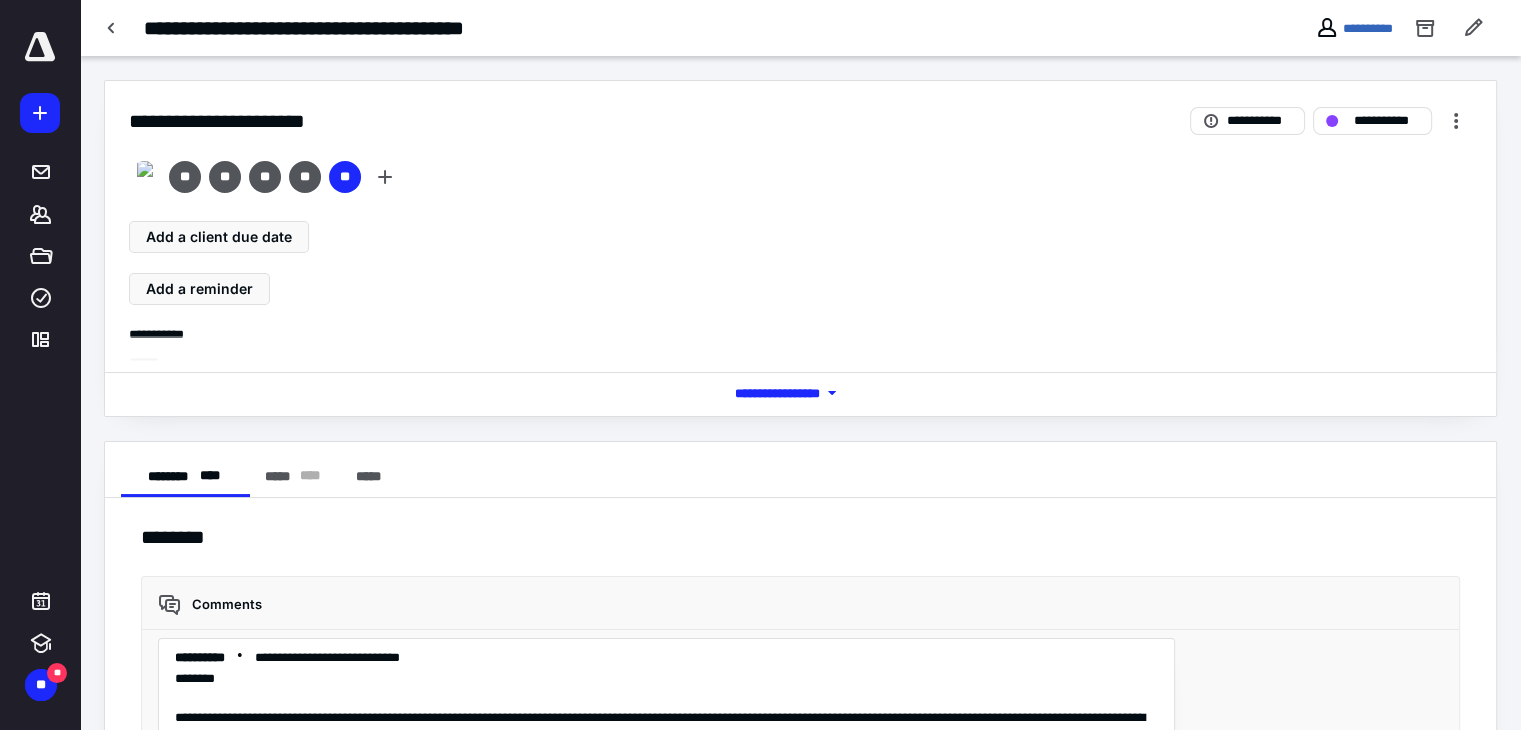 scroll, scrollTop: 6029, scrollLeft: 0, axis: vertical 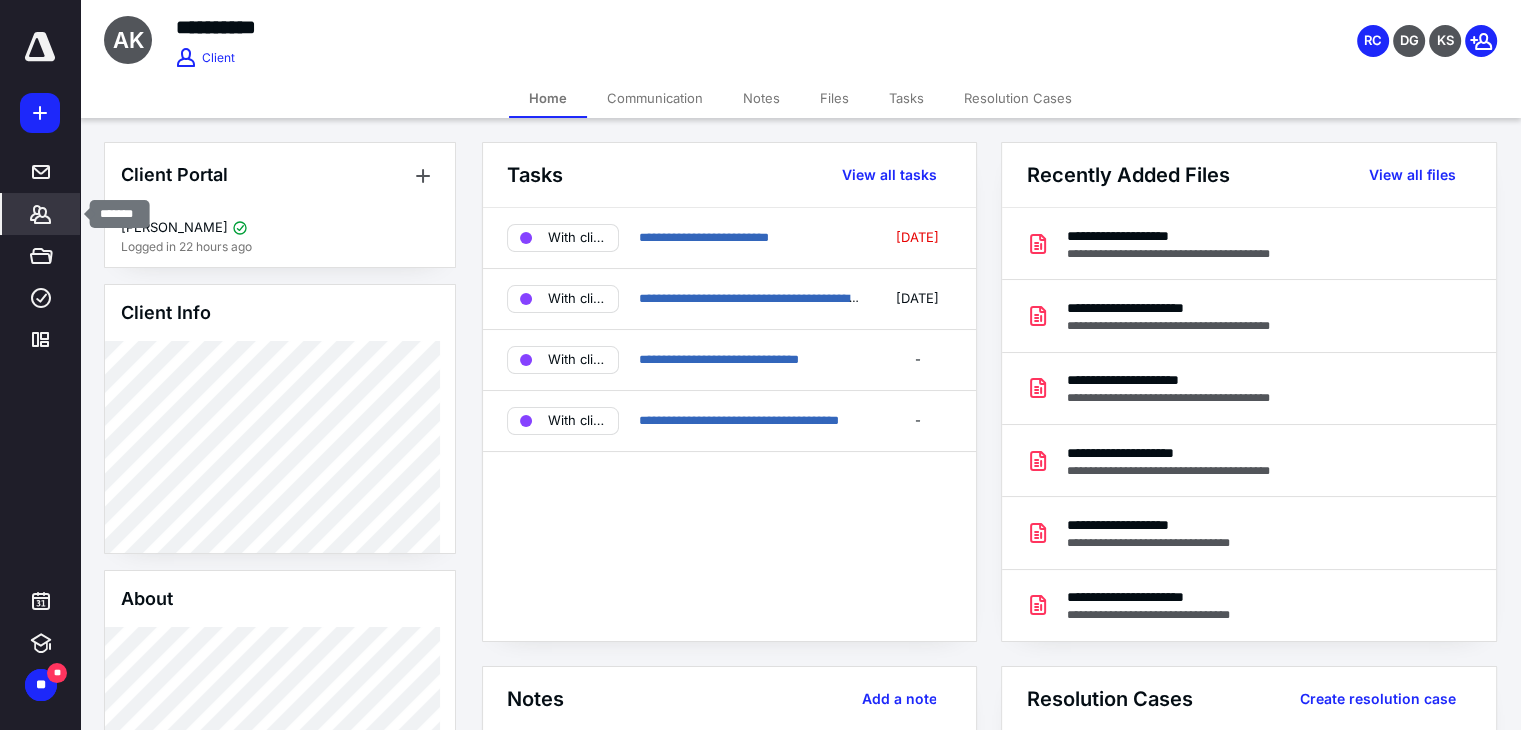 click 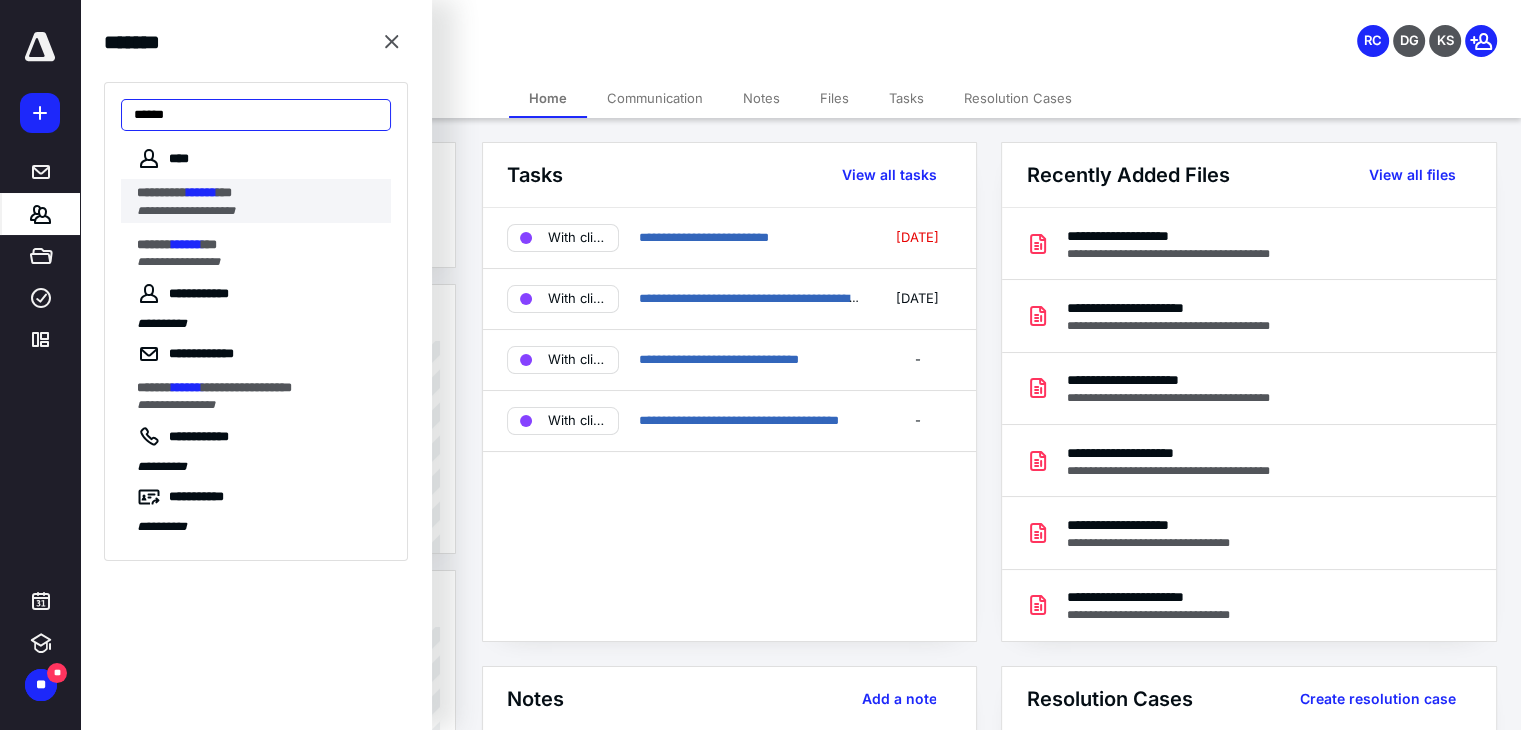type on "******" 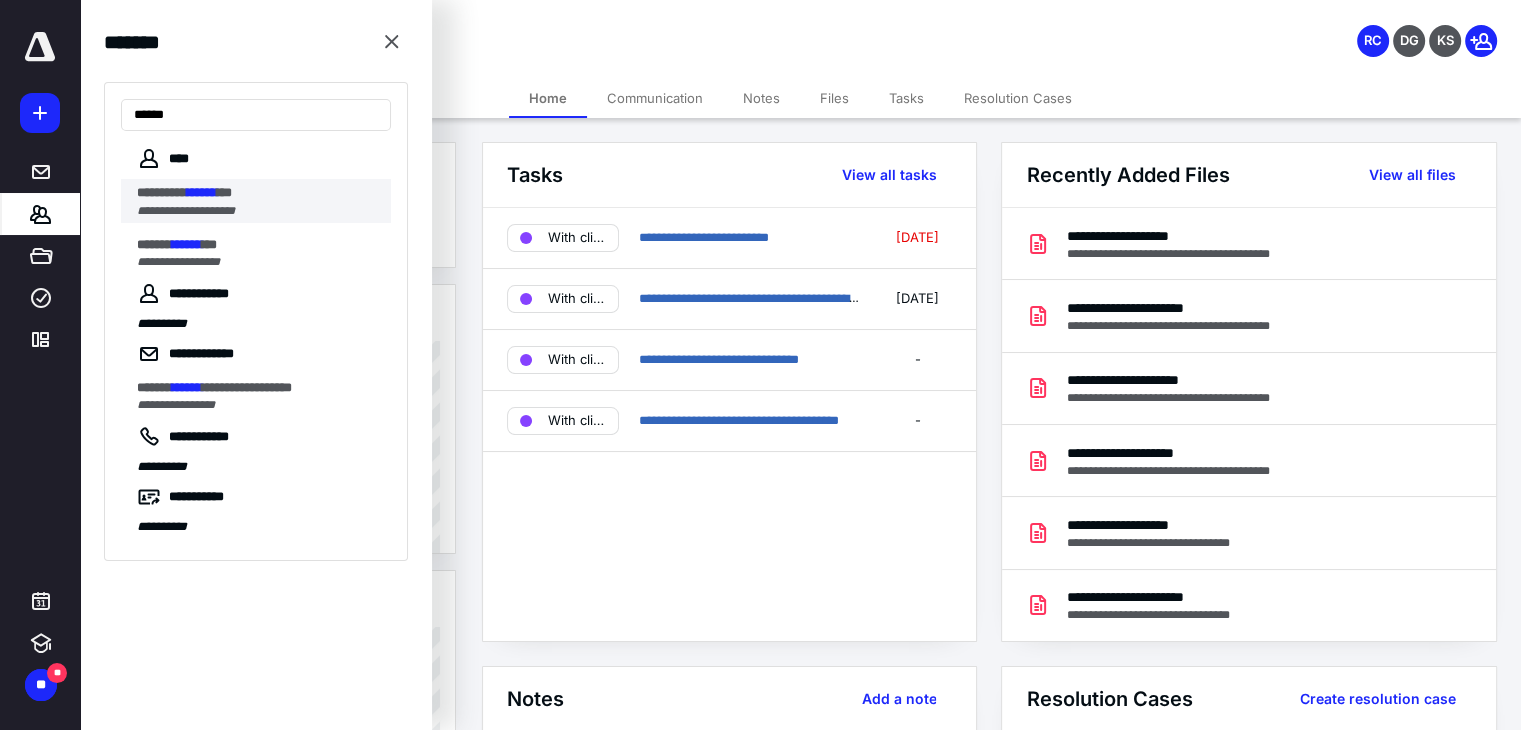 click on "**********" at bounding box center [186, 211] 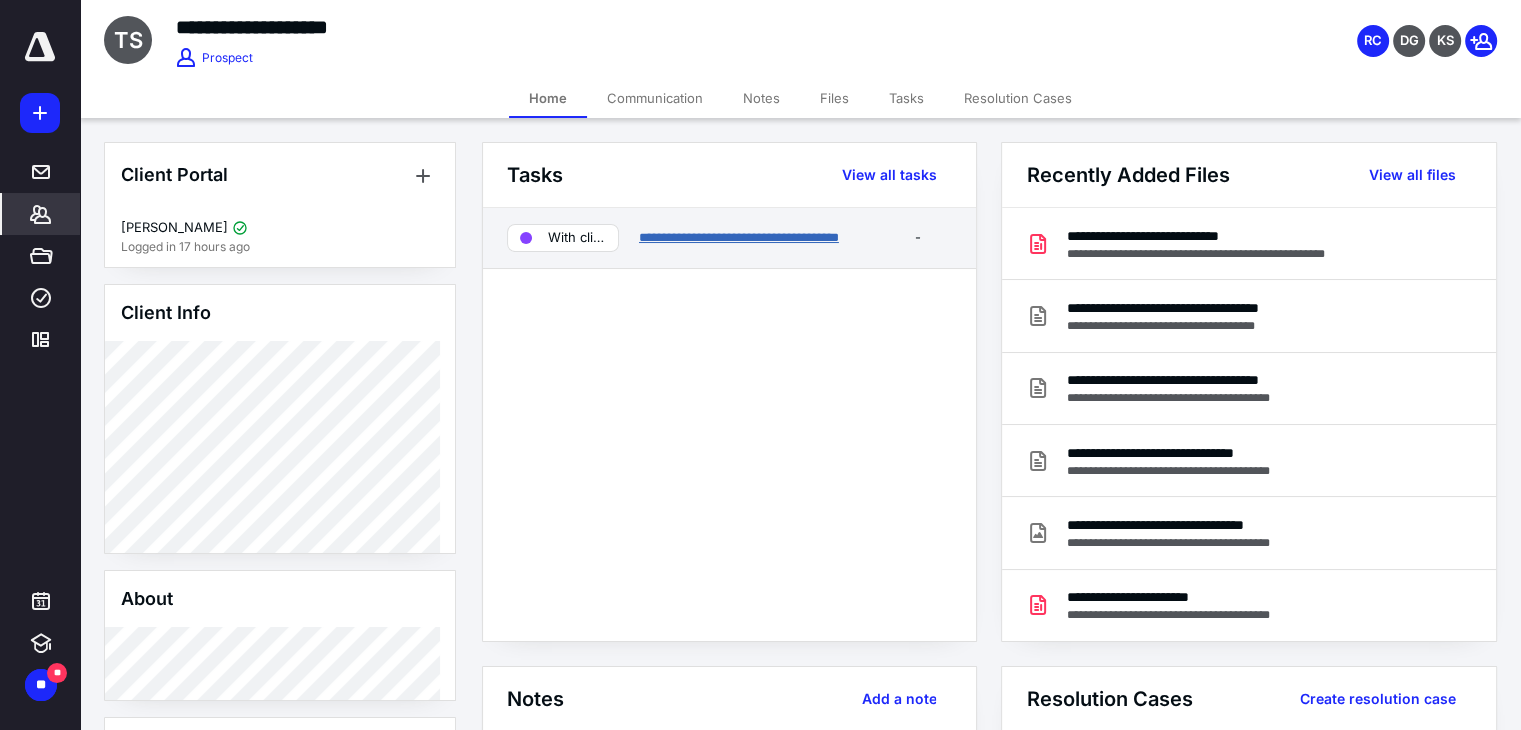 click on "**********" at bounding box center [739, 237] 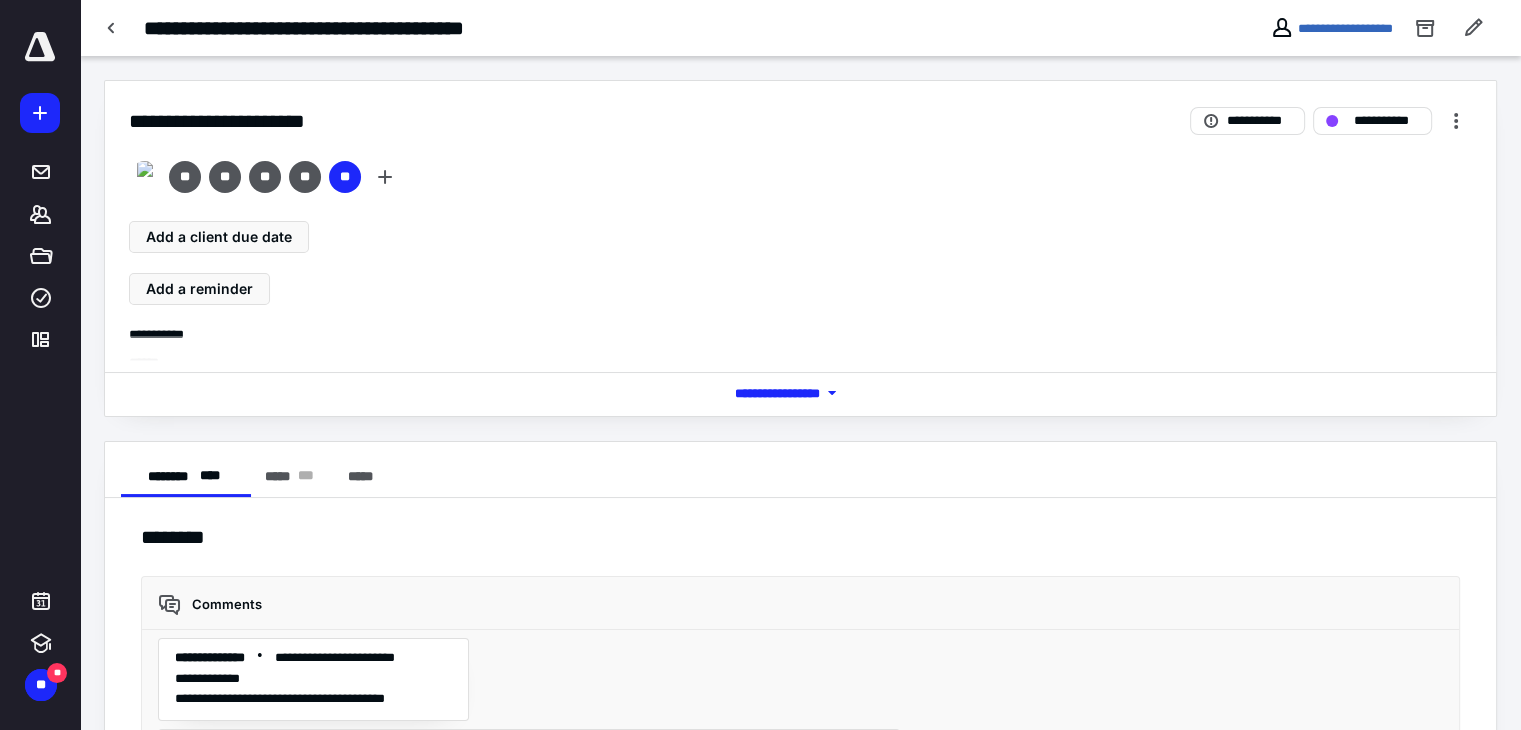 scroll, scrollTop: 1793, scrollLeft: 0, axis: vertical 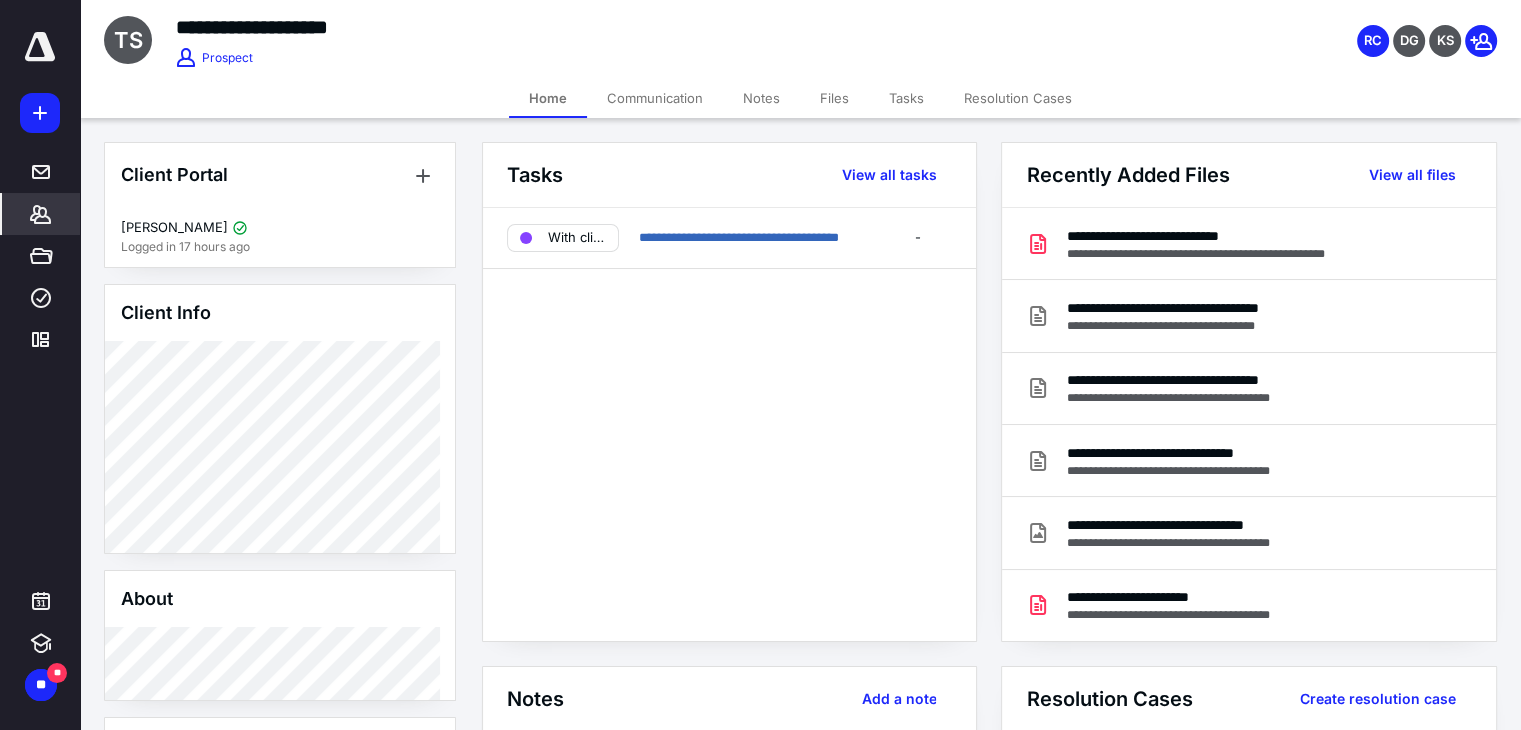 click on "Files" at bounding box center [834, 98] 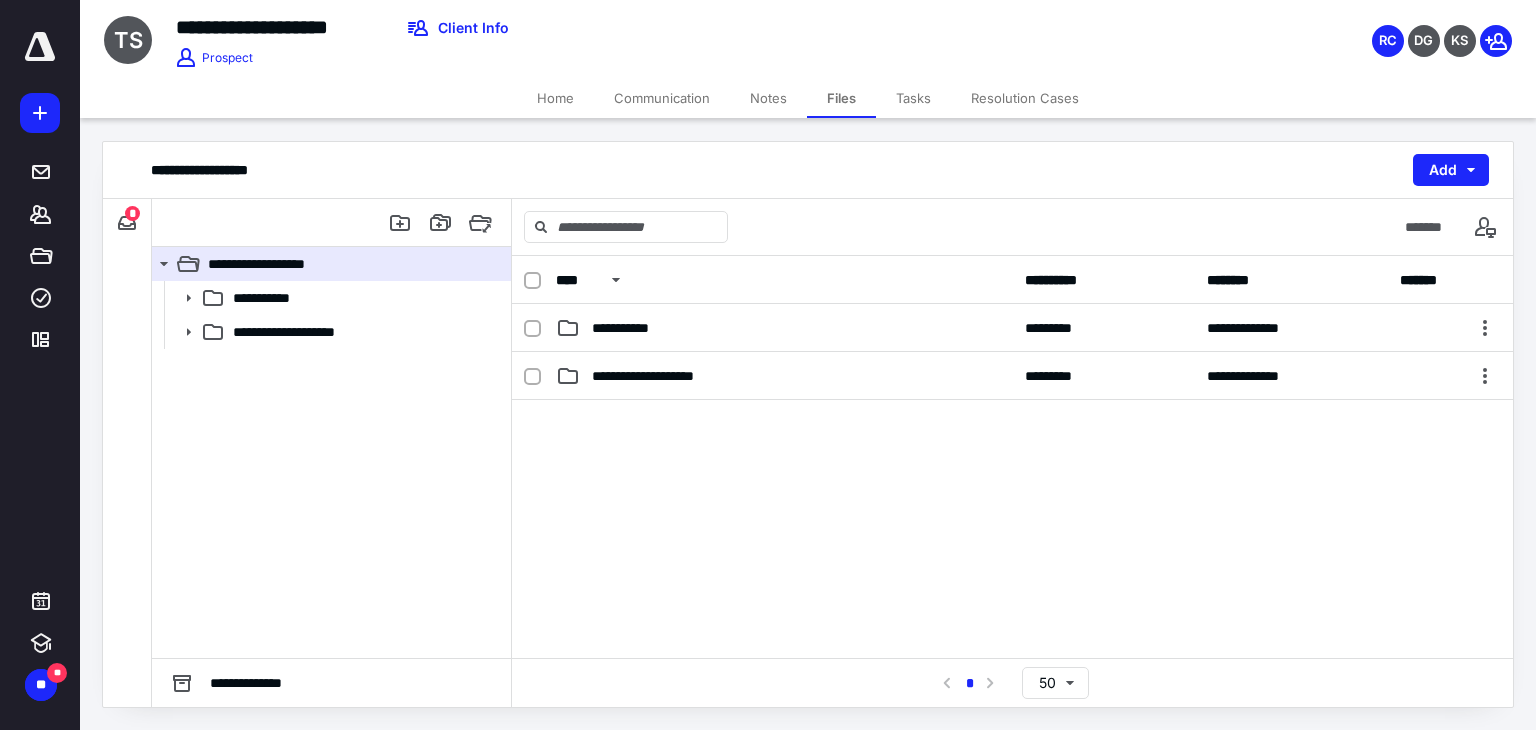 click on "*" at bounding box center [132, 213] 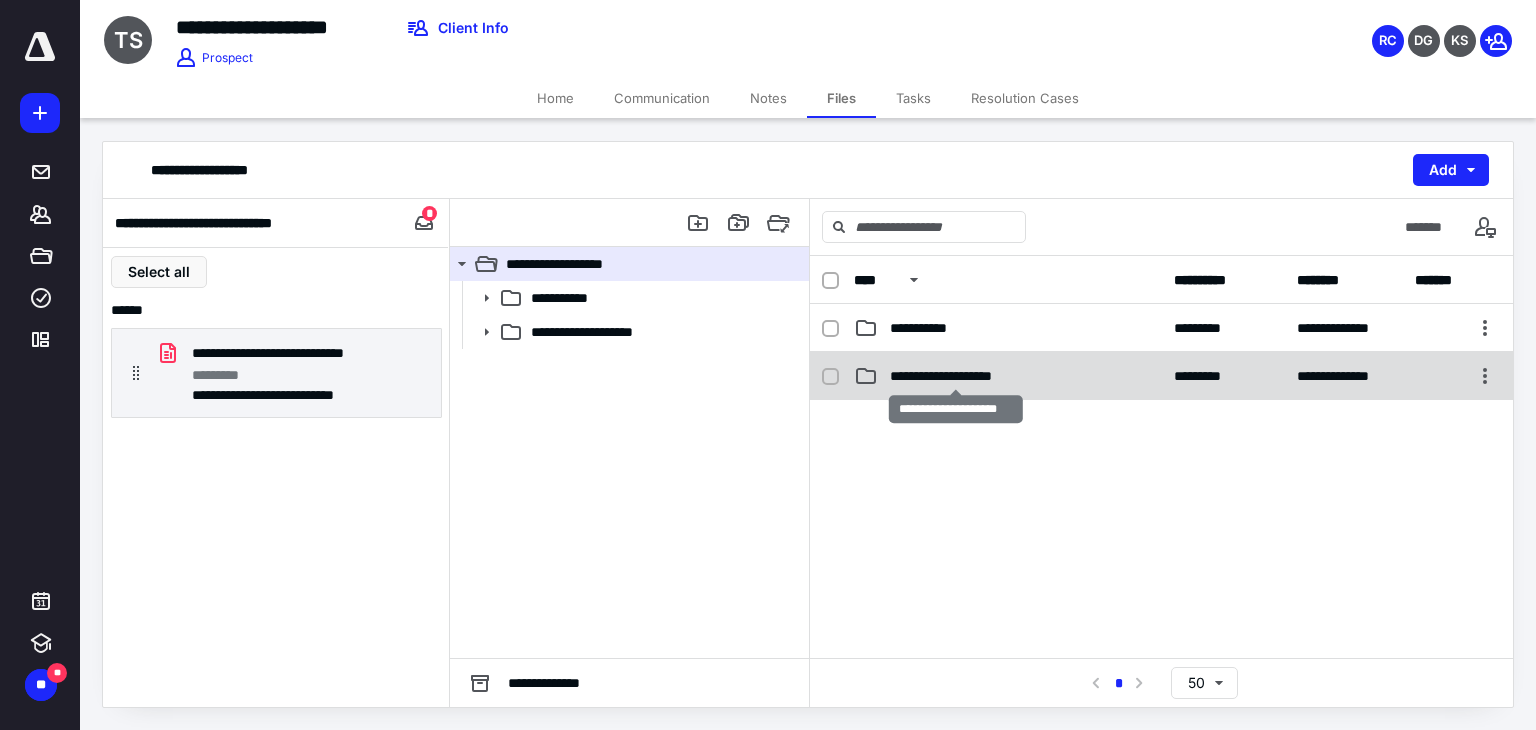 click on "**********" at bounding box center (956, 376) 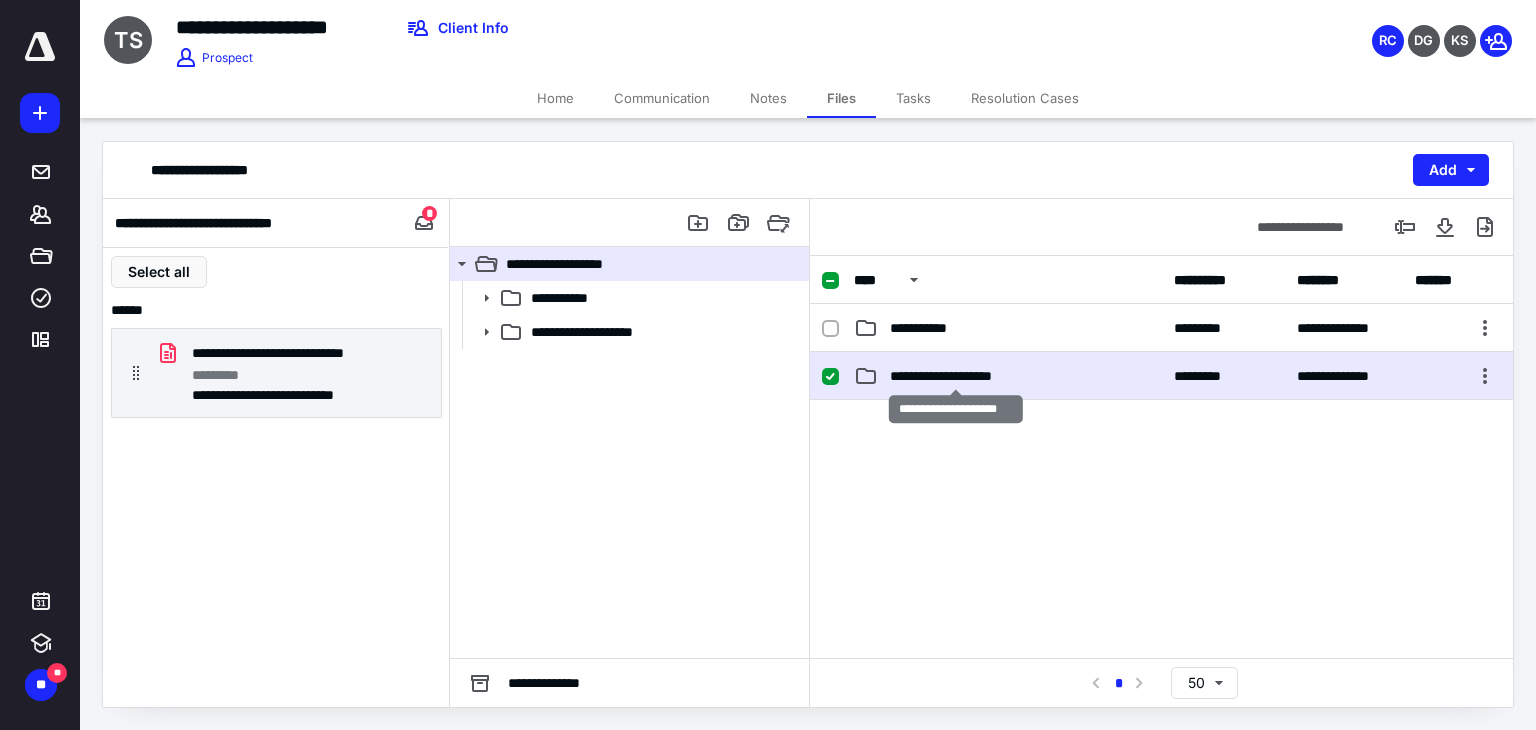 click on "**********" at bounding box center [956, 376] 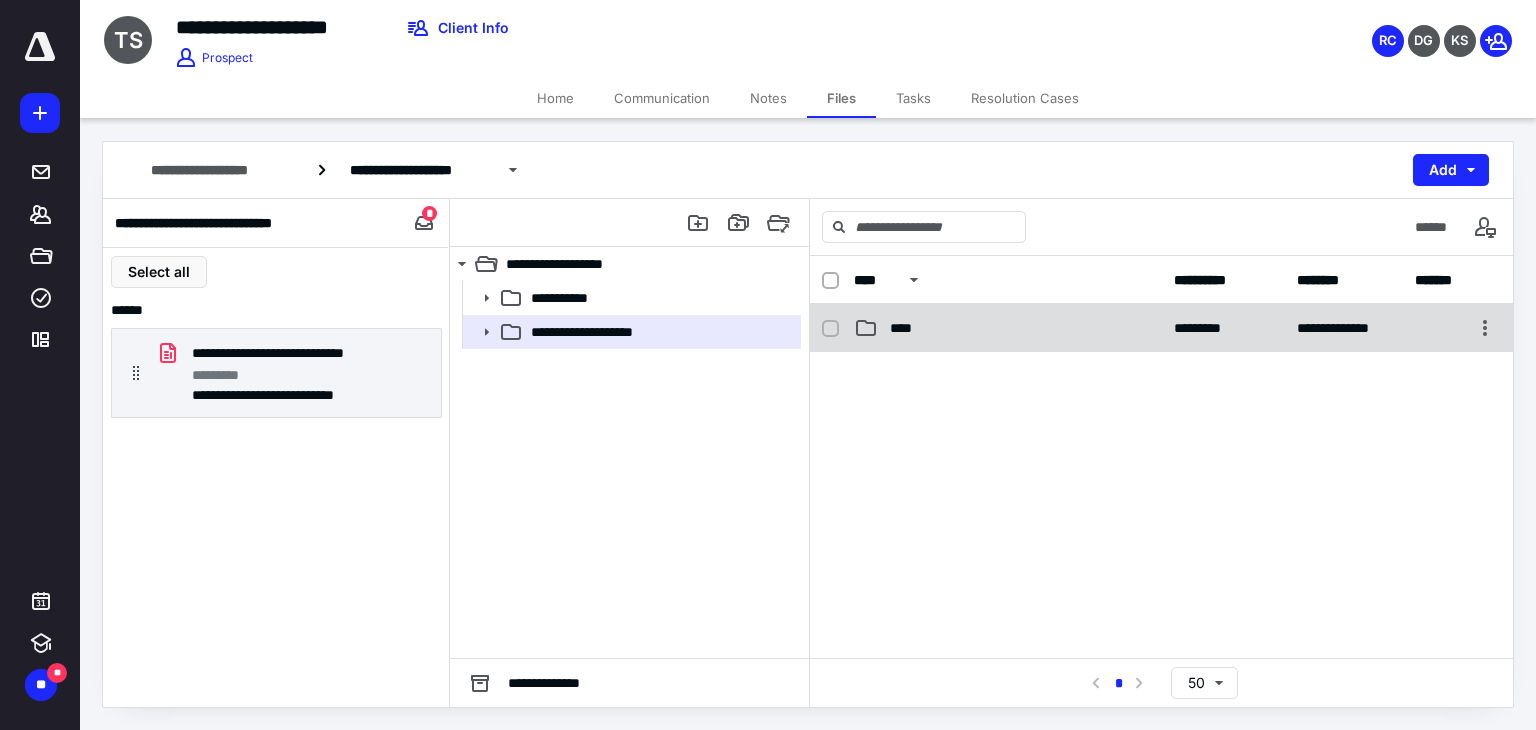 click on "****" at bounding box center (907, 328) 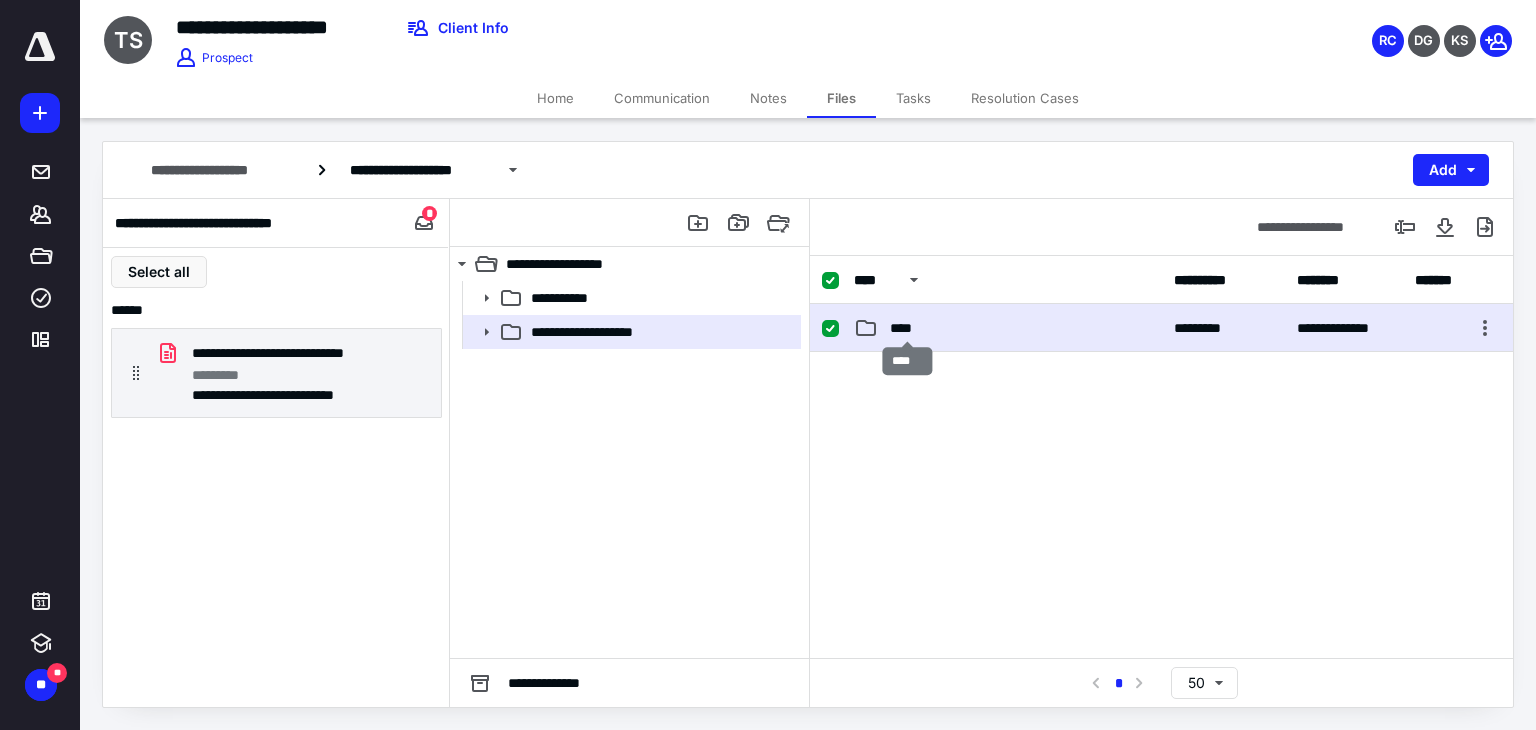 click on "****" at bounding box center [907, 328] 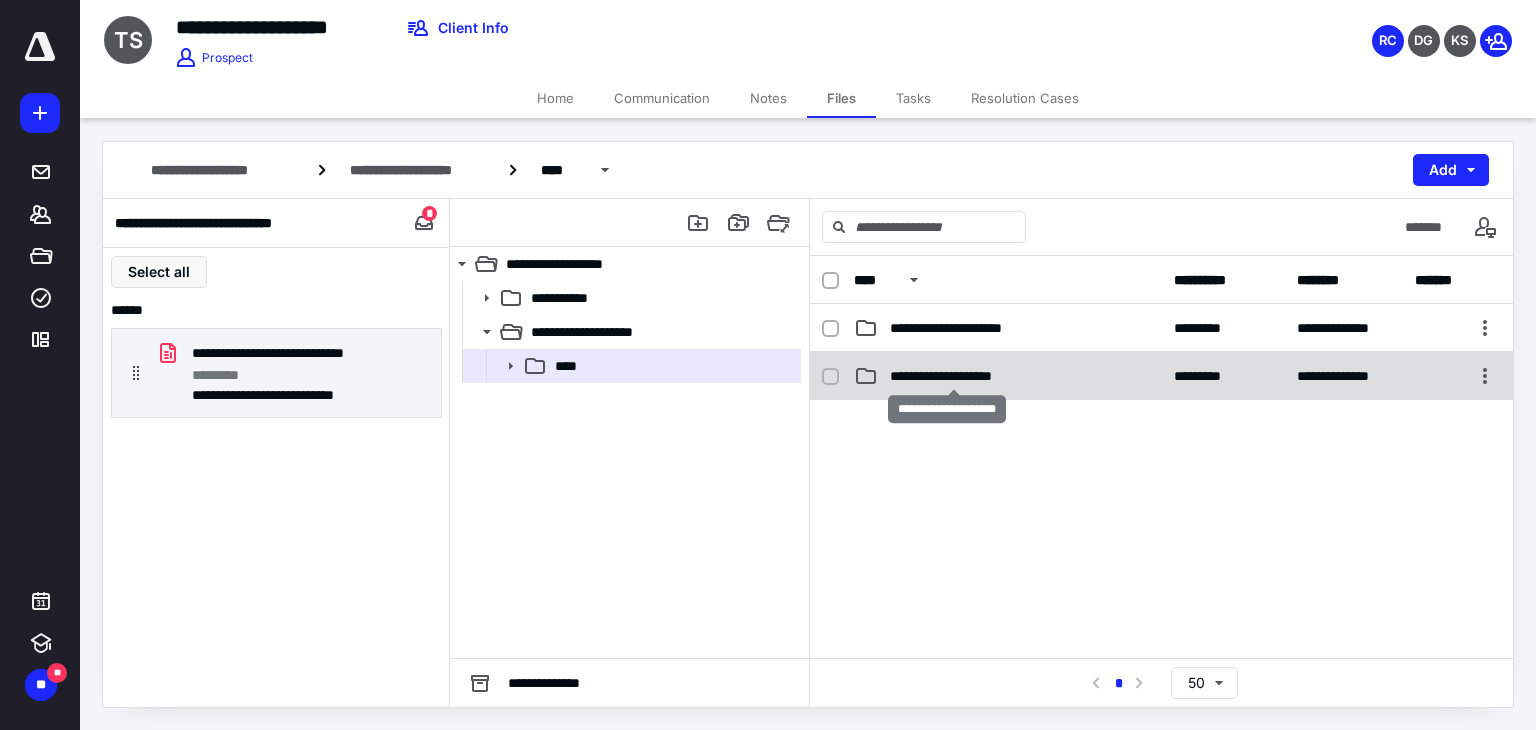 click on "**********" at bounding box center [954, 376] 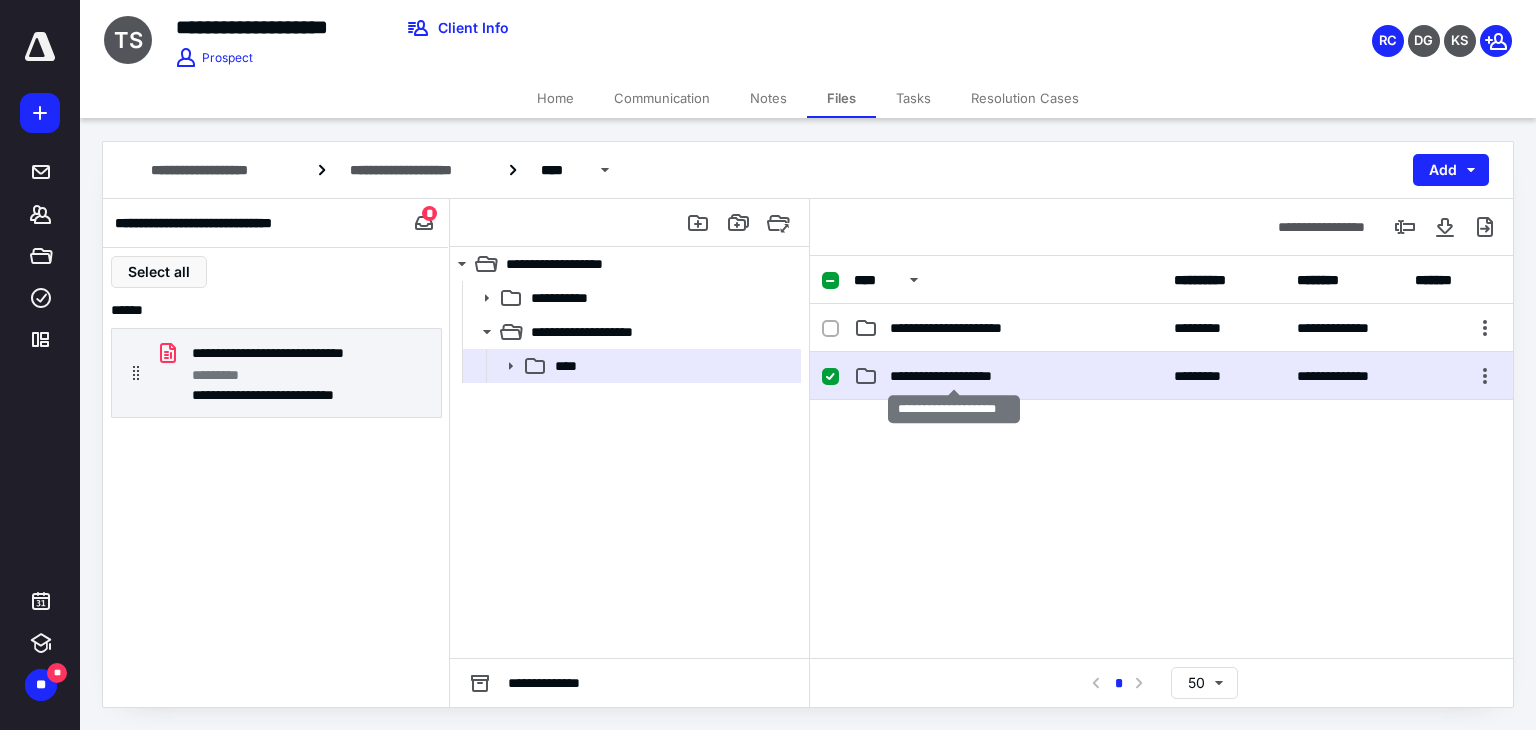 click on "**********" at bounding box center (954, 376) 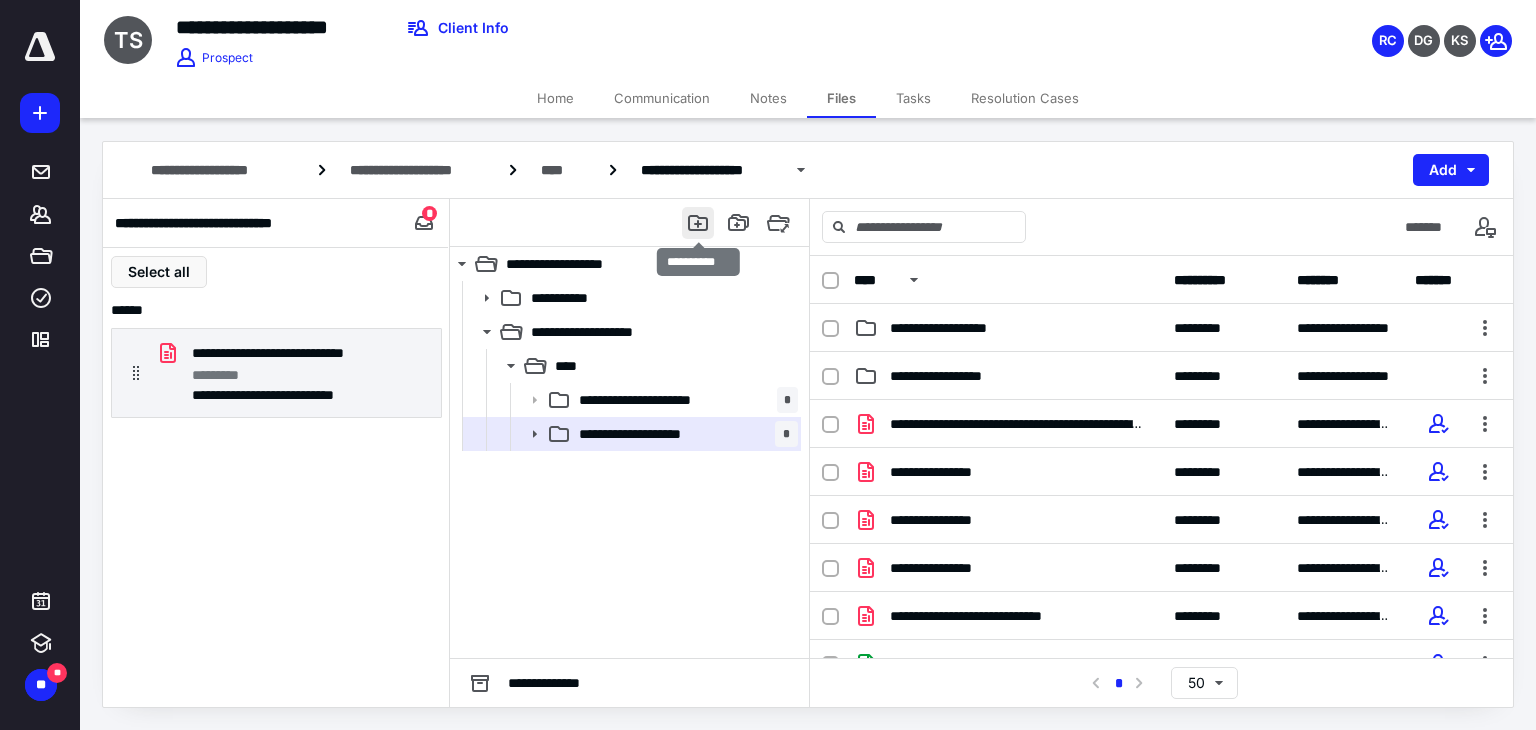 click at bounding box center (698, 223) 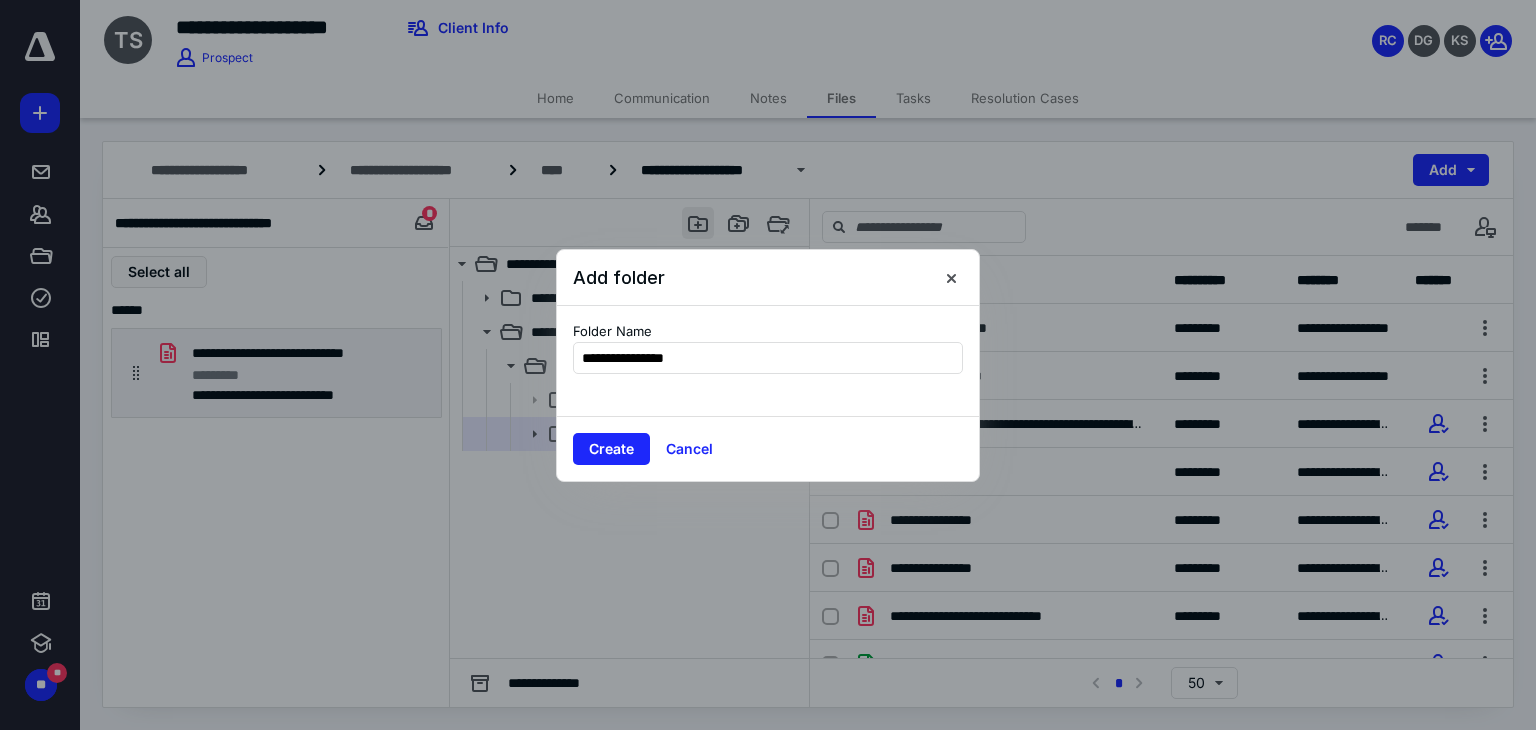 type on "**********" 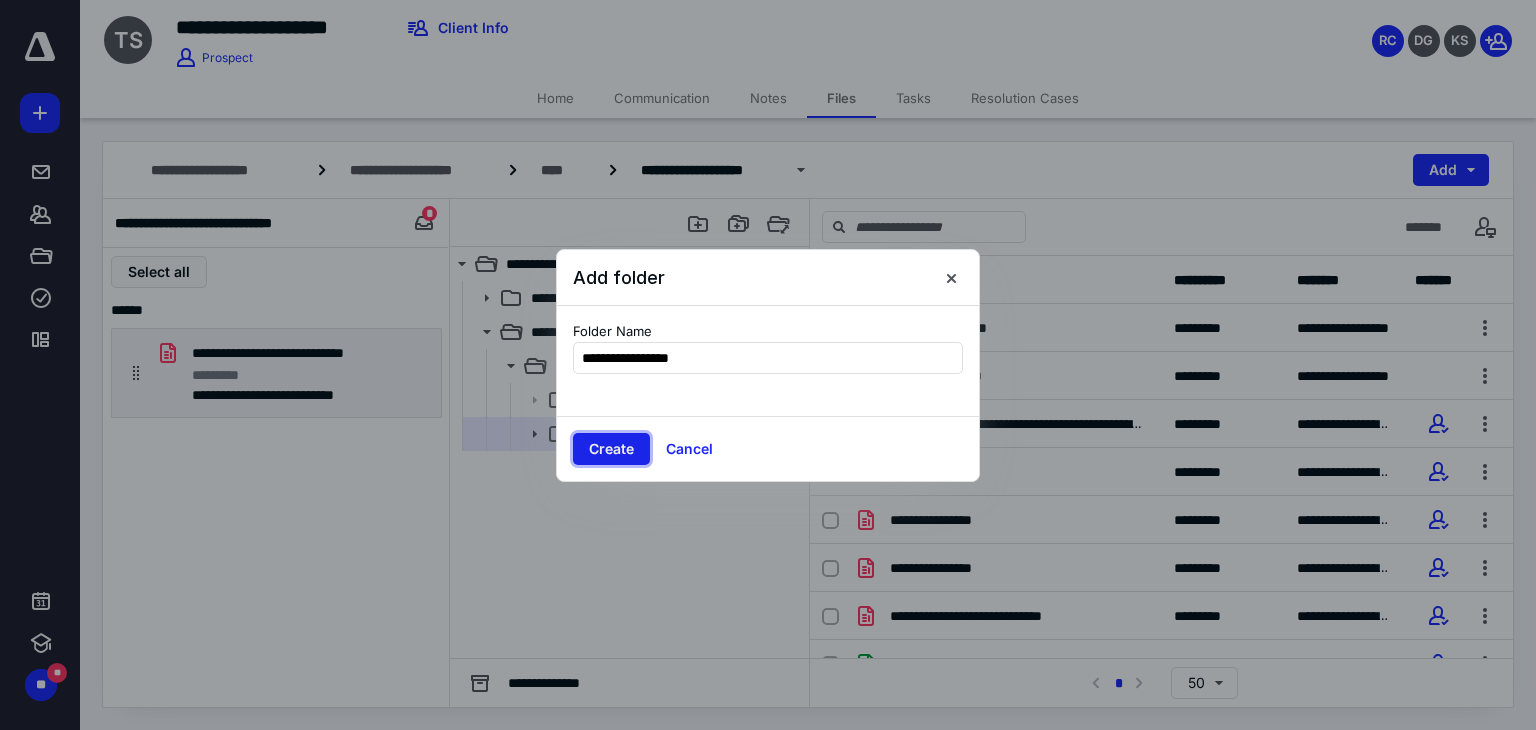 click on "Create" at bounding box center (611, 449) 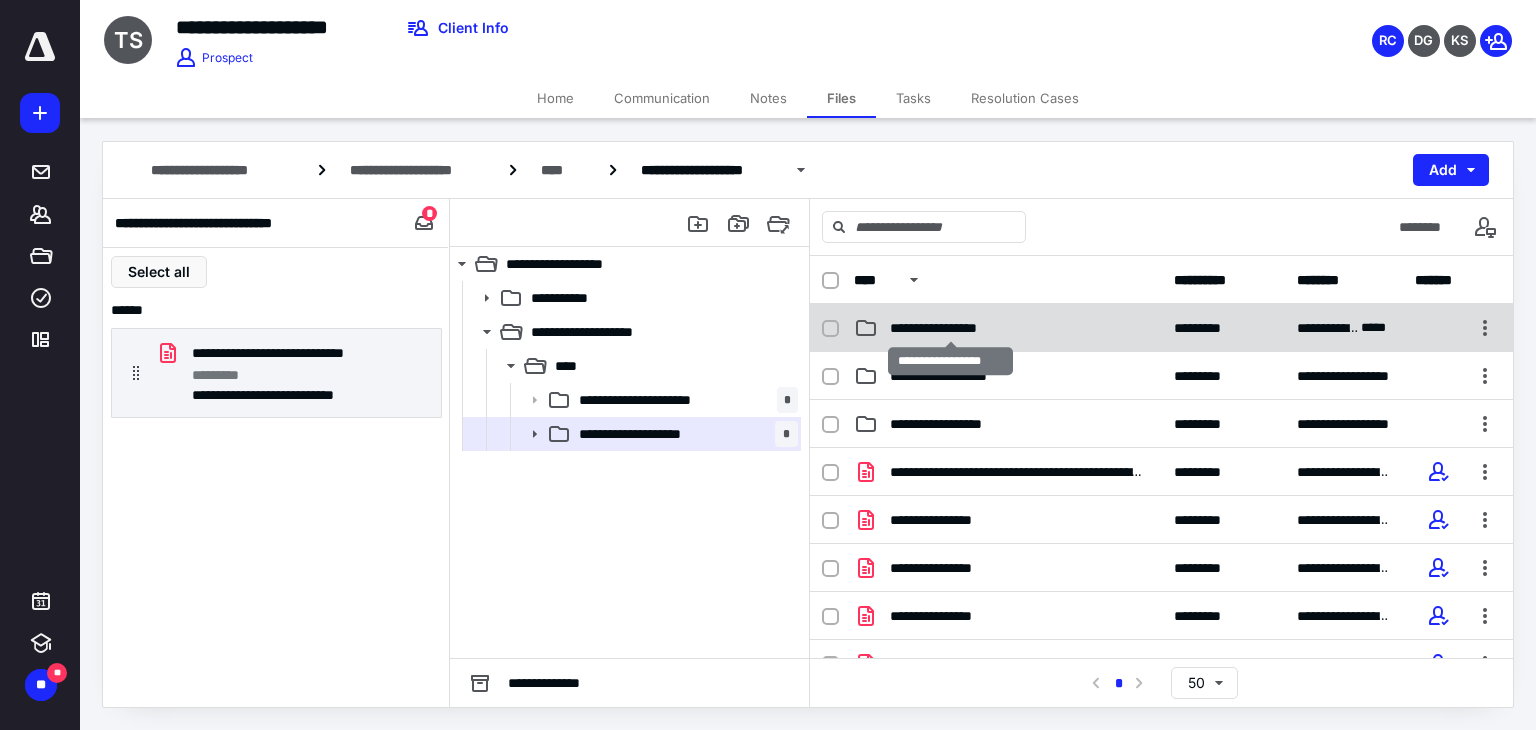 click on "**********" at bounding box center (951, 328) 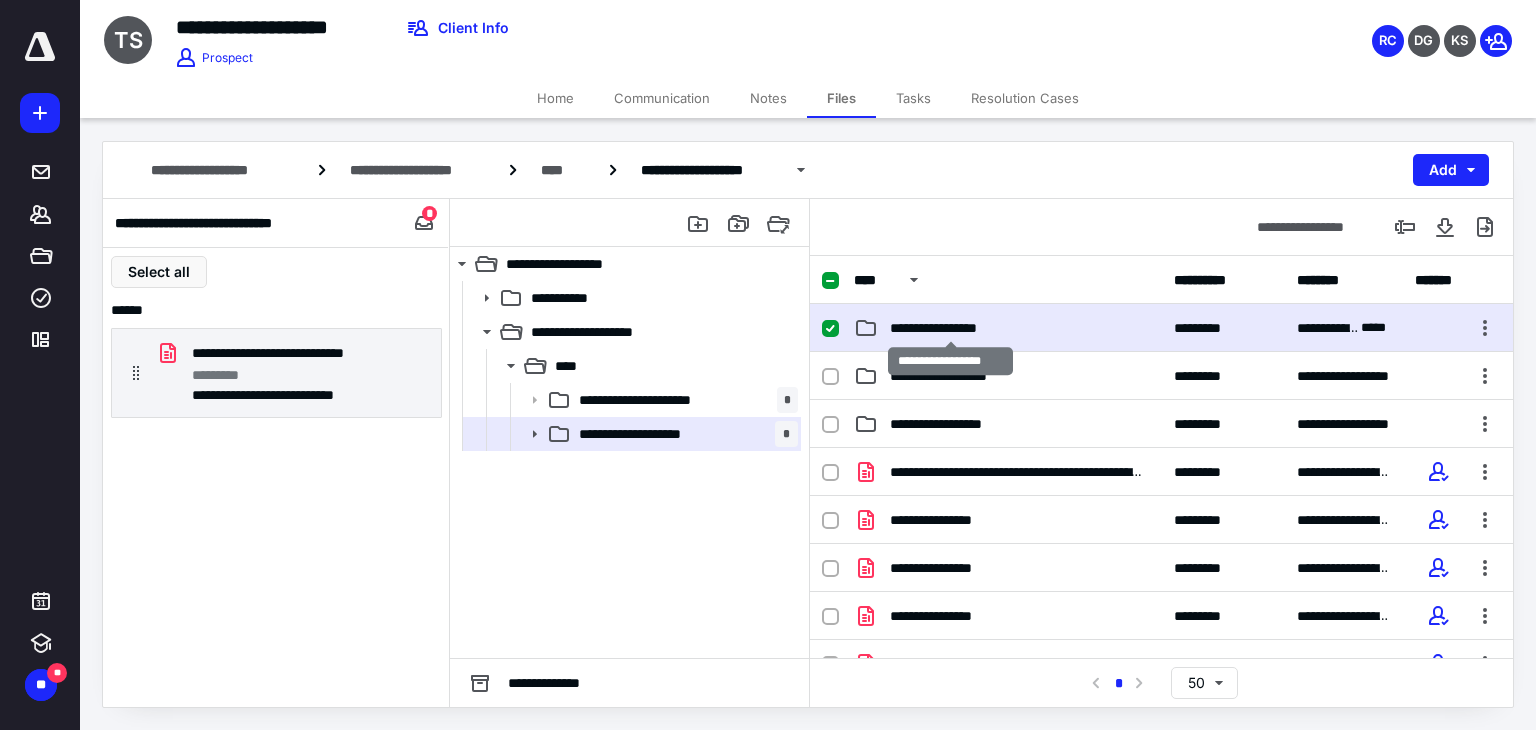 click on "**********" at bounding box center (951, 328) 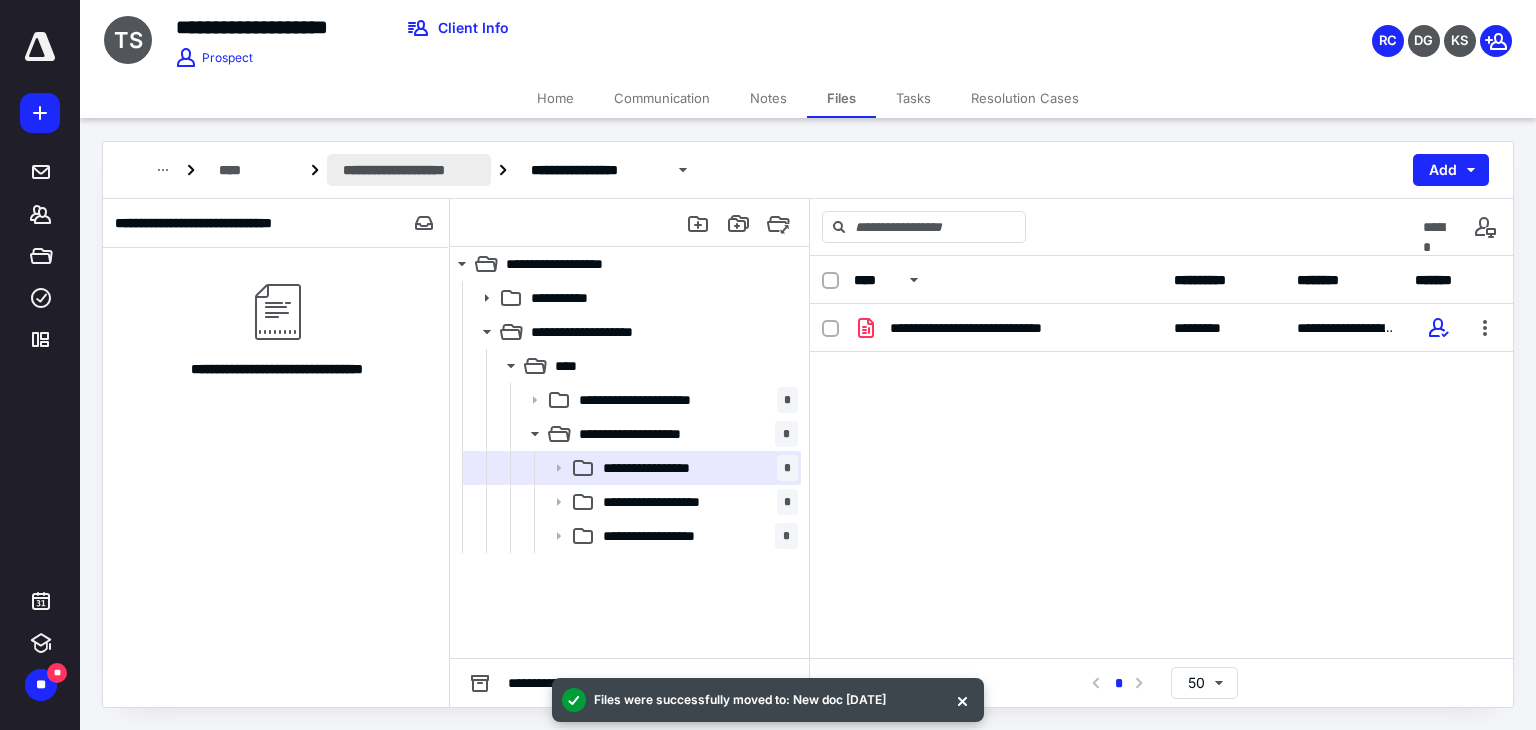 click on "**********" at bounding box center (409, 170) 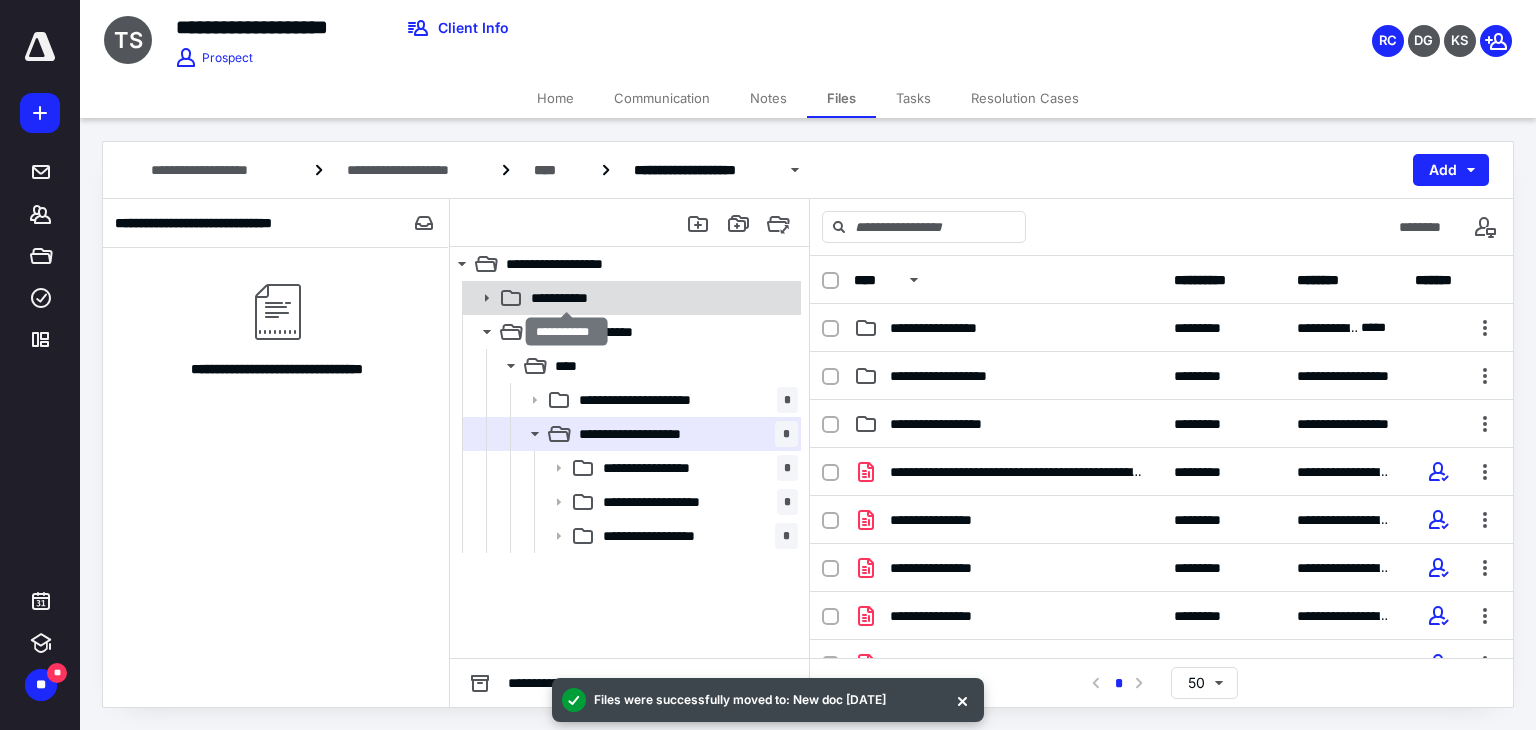 click on "**********" at bounding box center [566, 298] 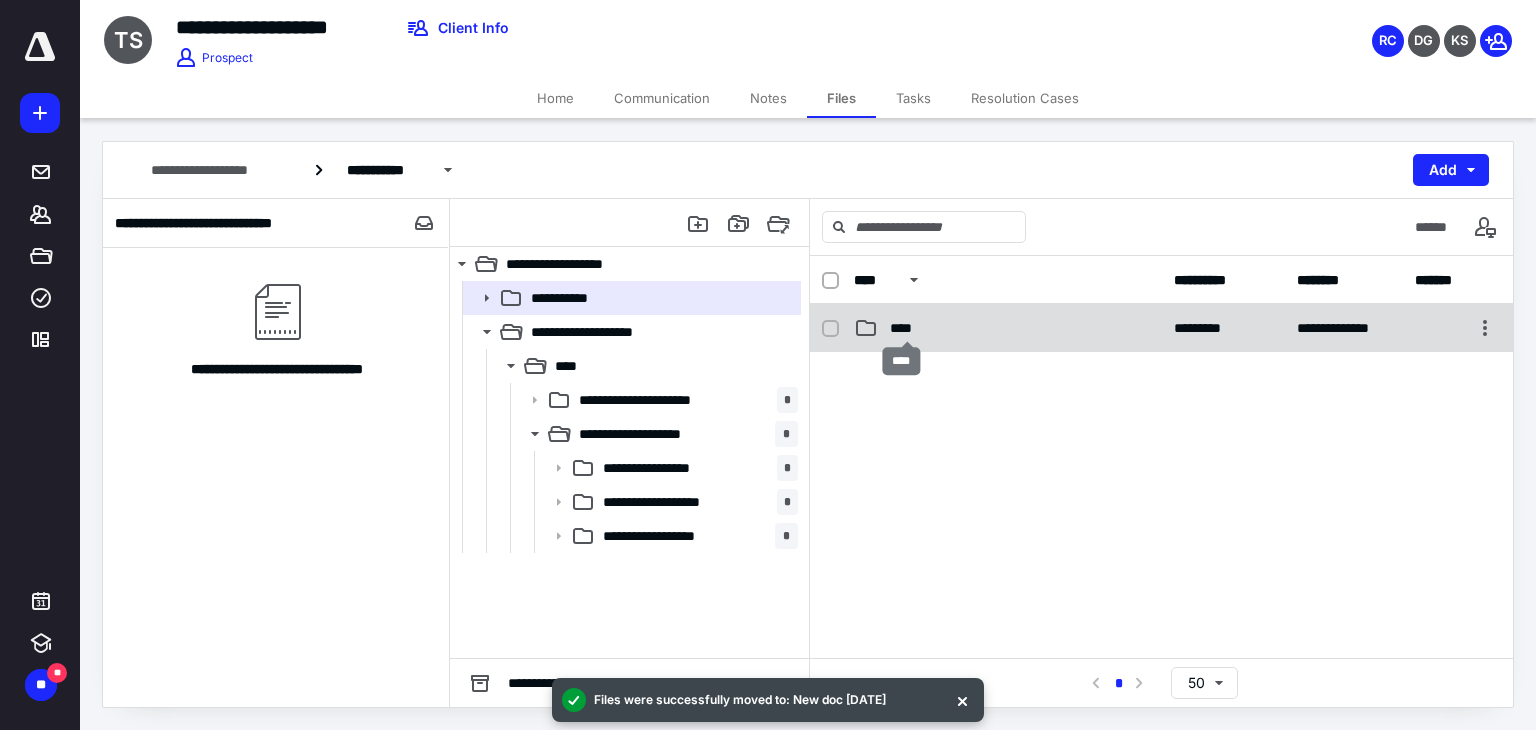 click on "****" at bounding box center (907, 328) 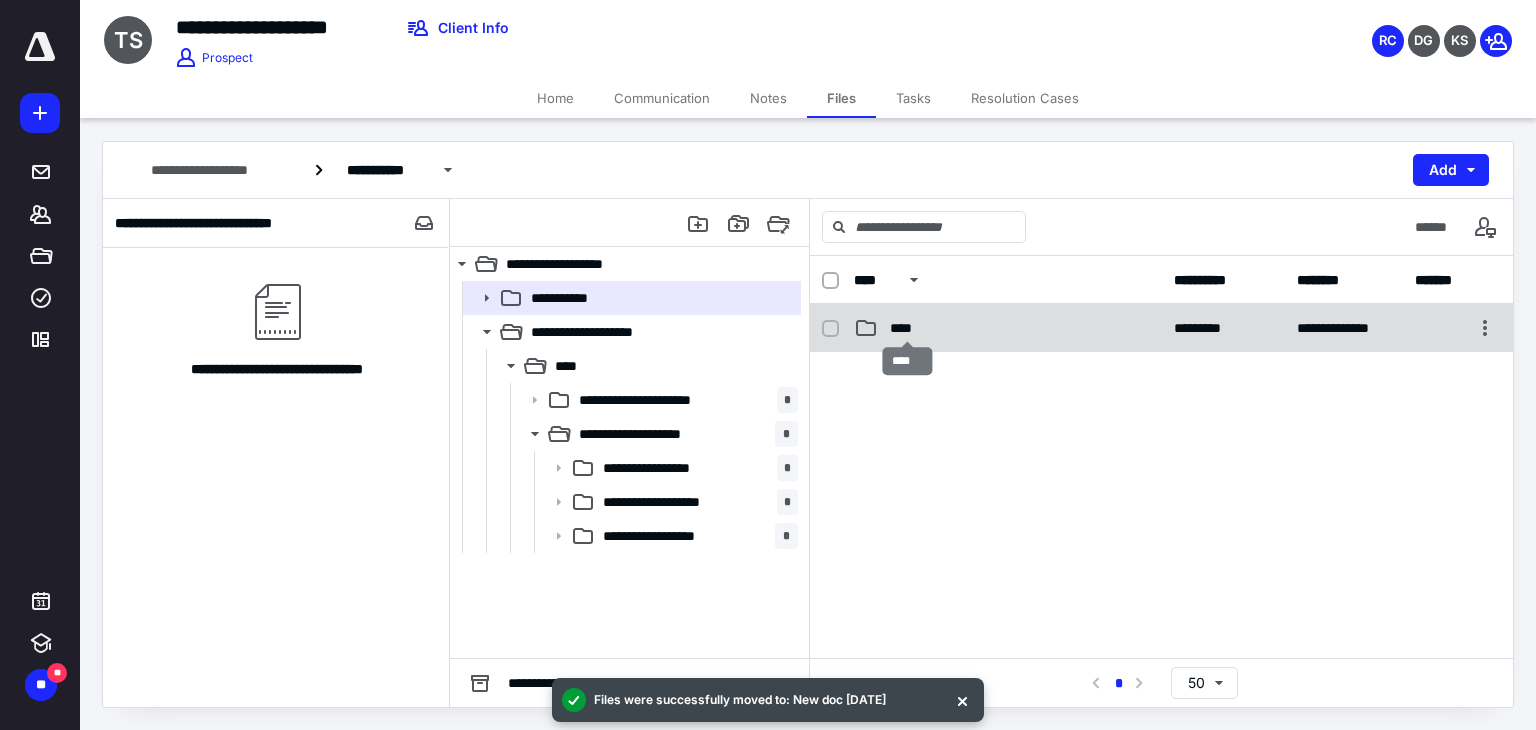 click on "****" at bounding box center [907, 328] 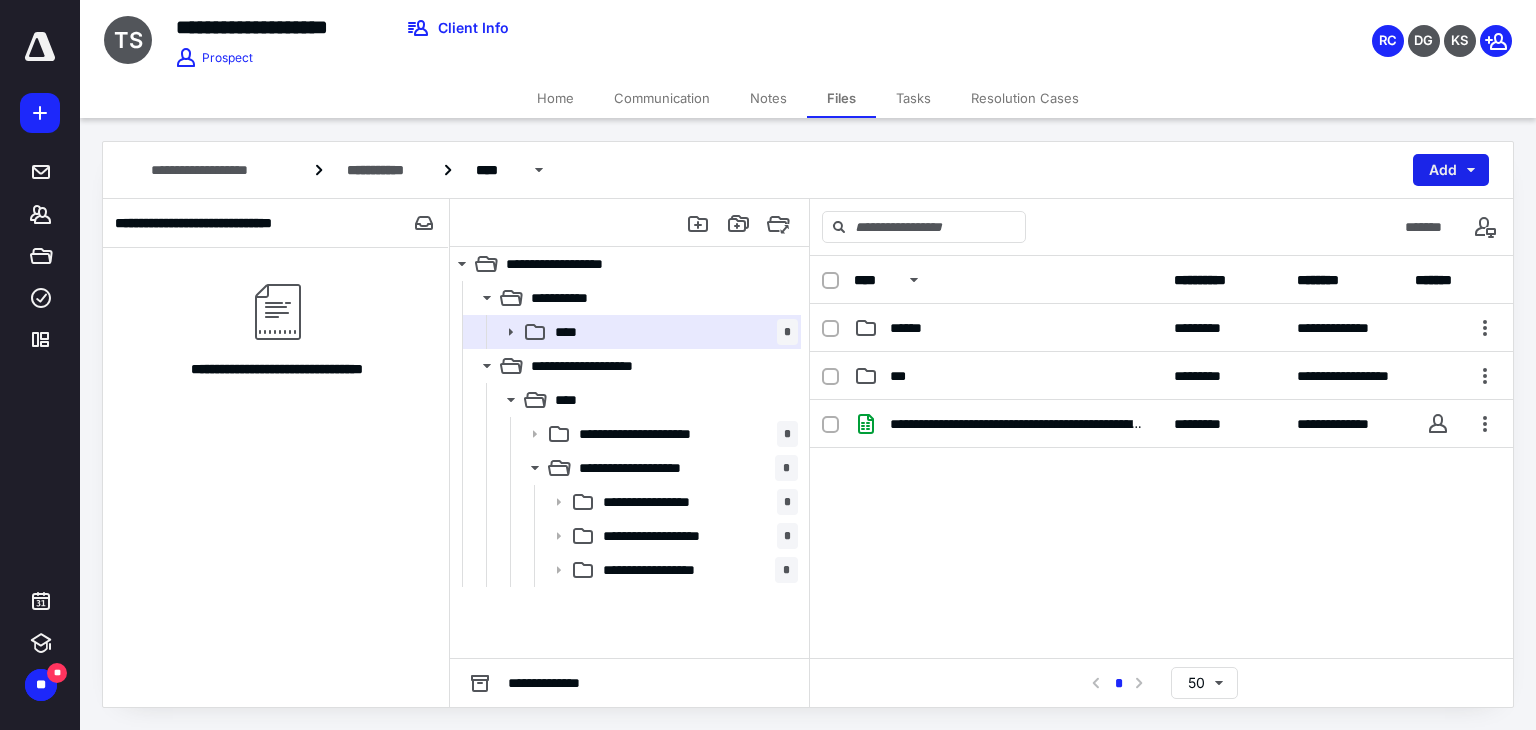click on "Add" at bounding box center [1451, 170] 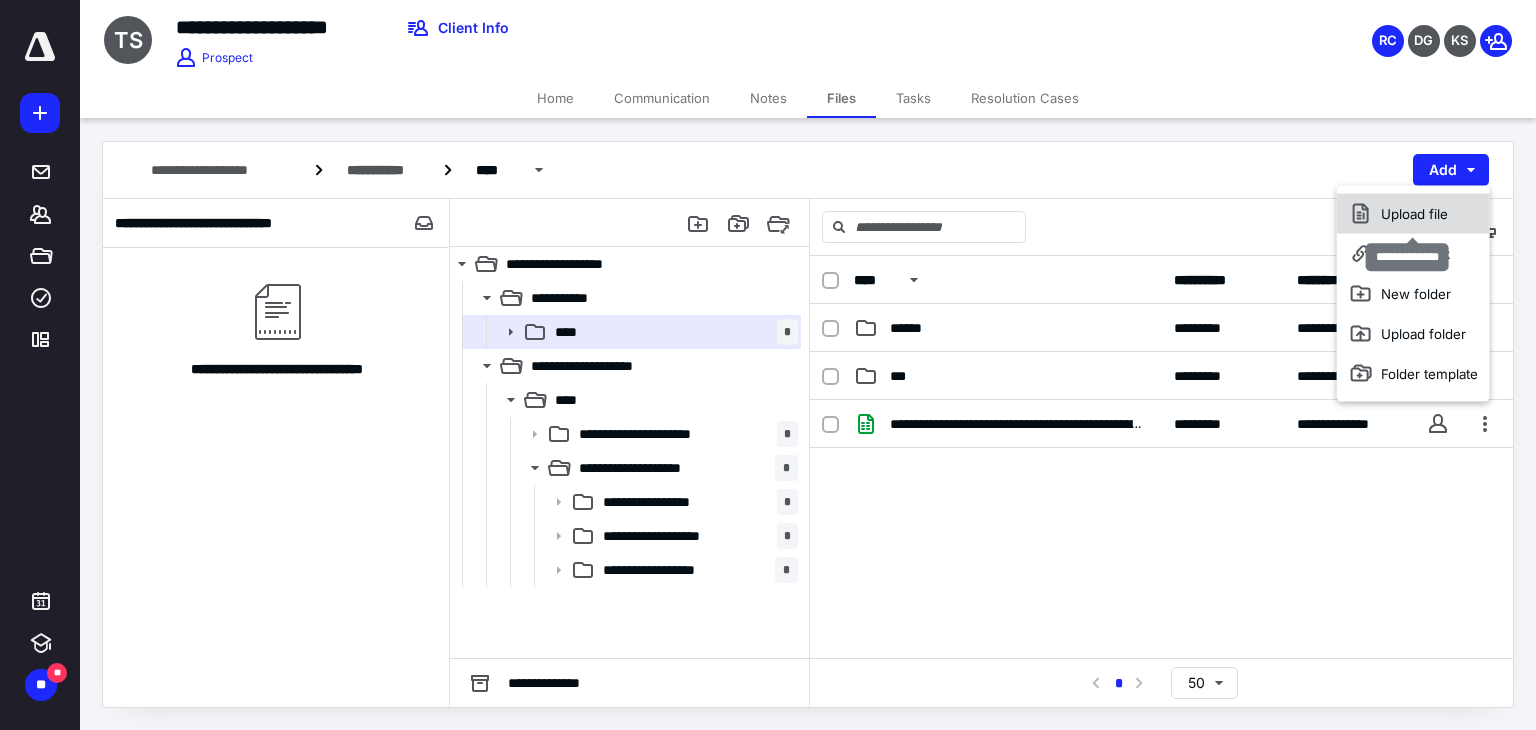 click on "Upload file" at bounding box center (1413, 214) 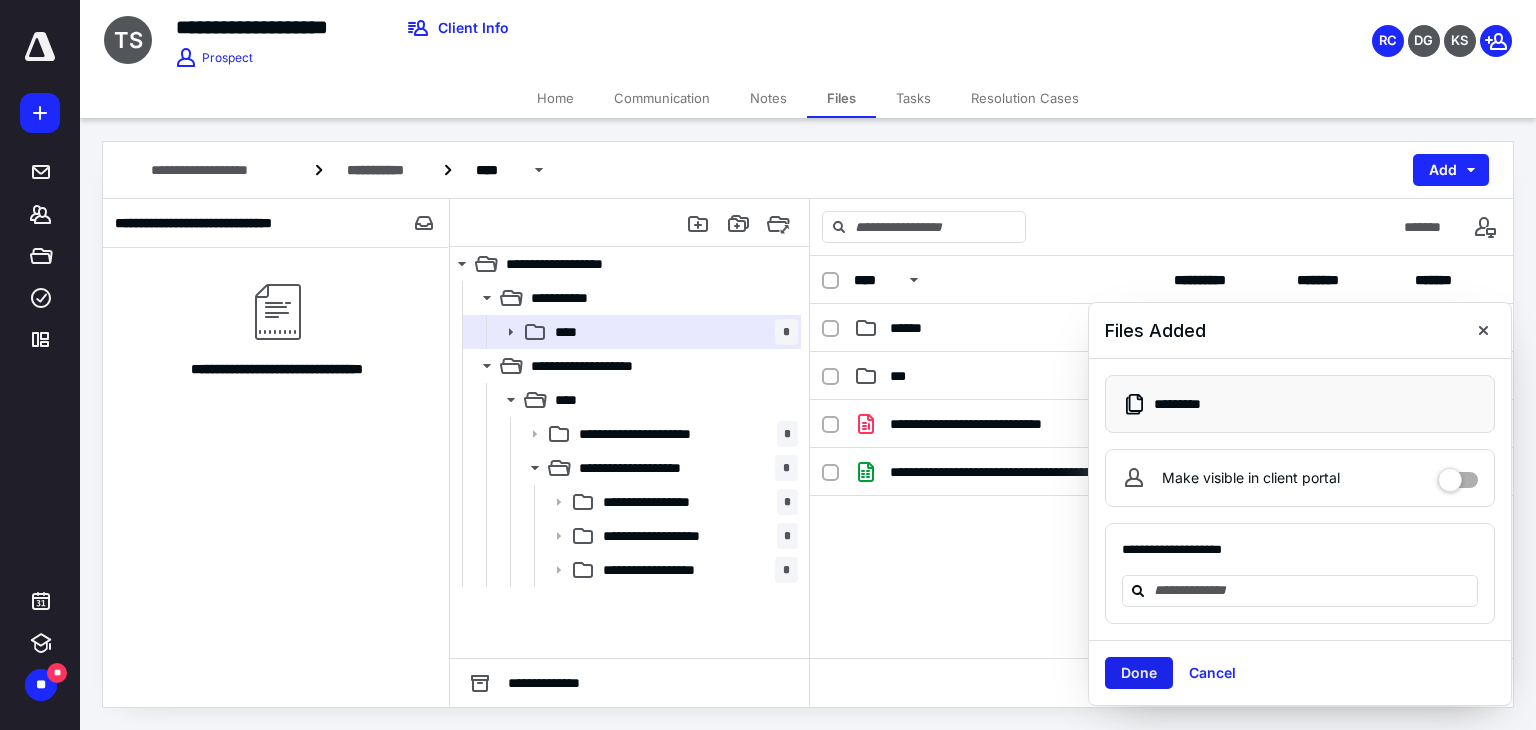 click on "Done" at bounding box center (1139, 673) 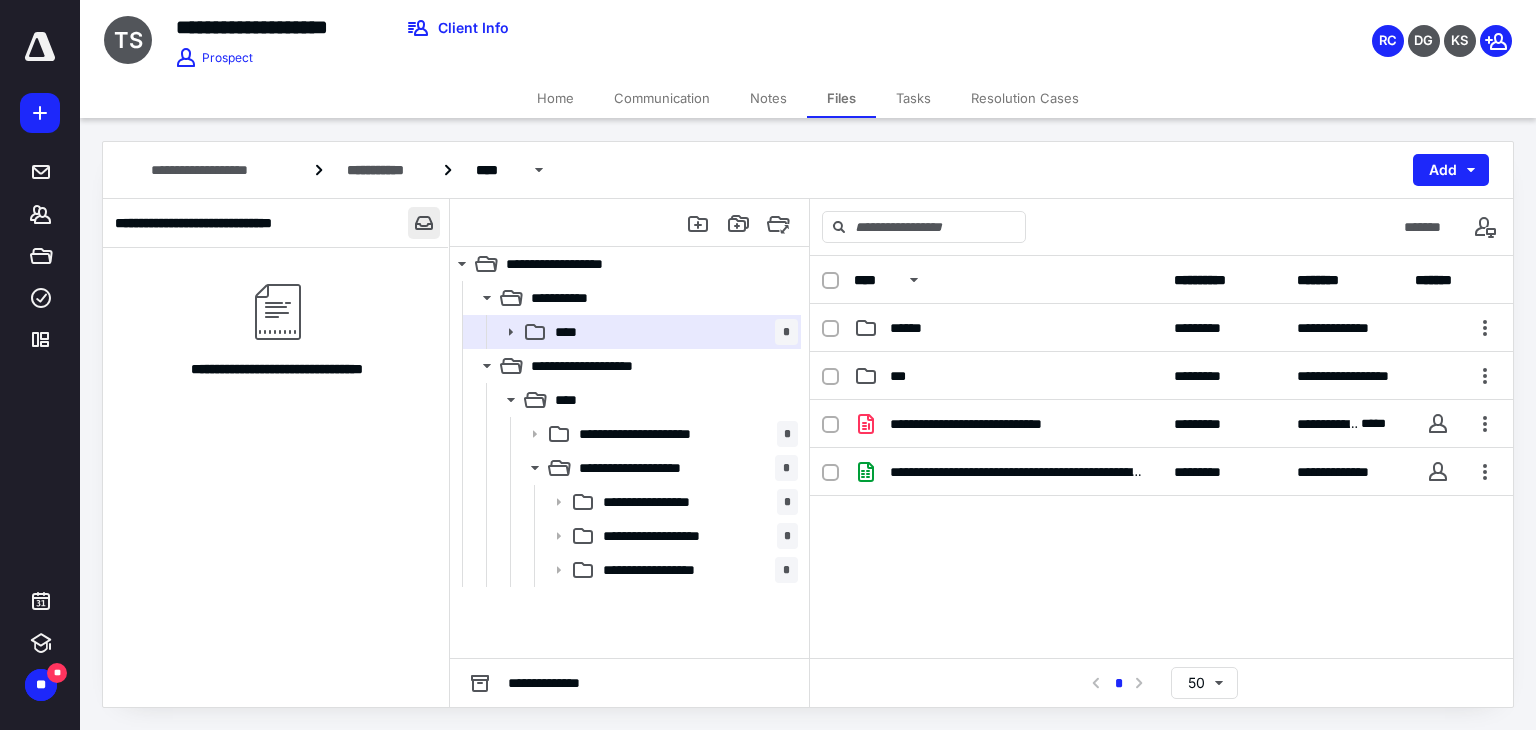 click at bounding box center [424, 223] 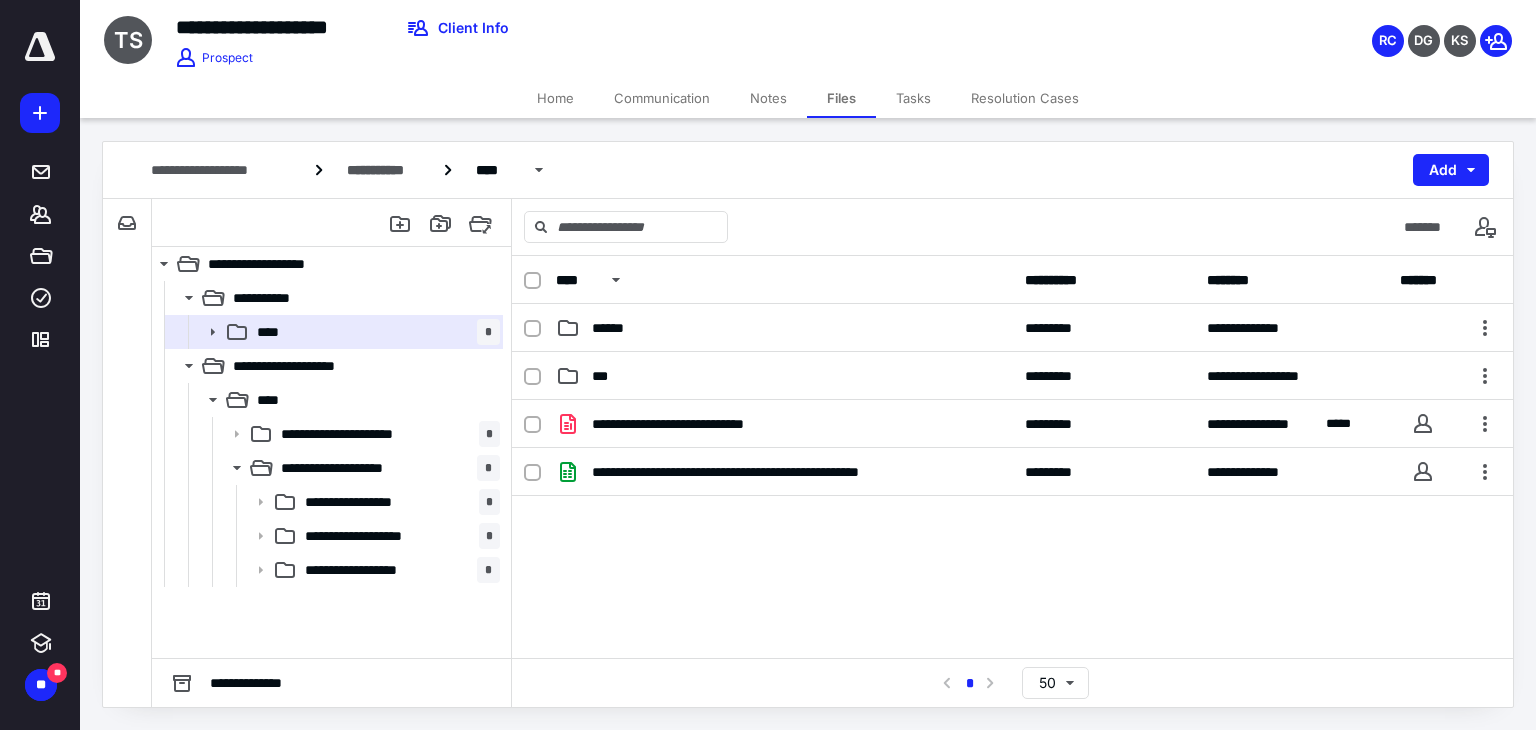 click on "Home" at bounding box center [555, 98] 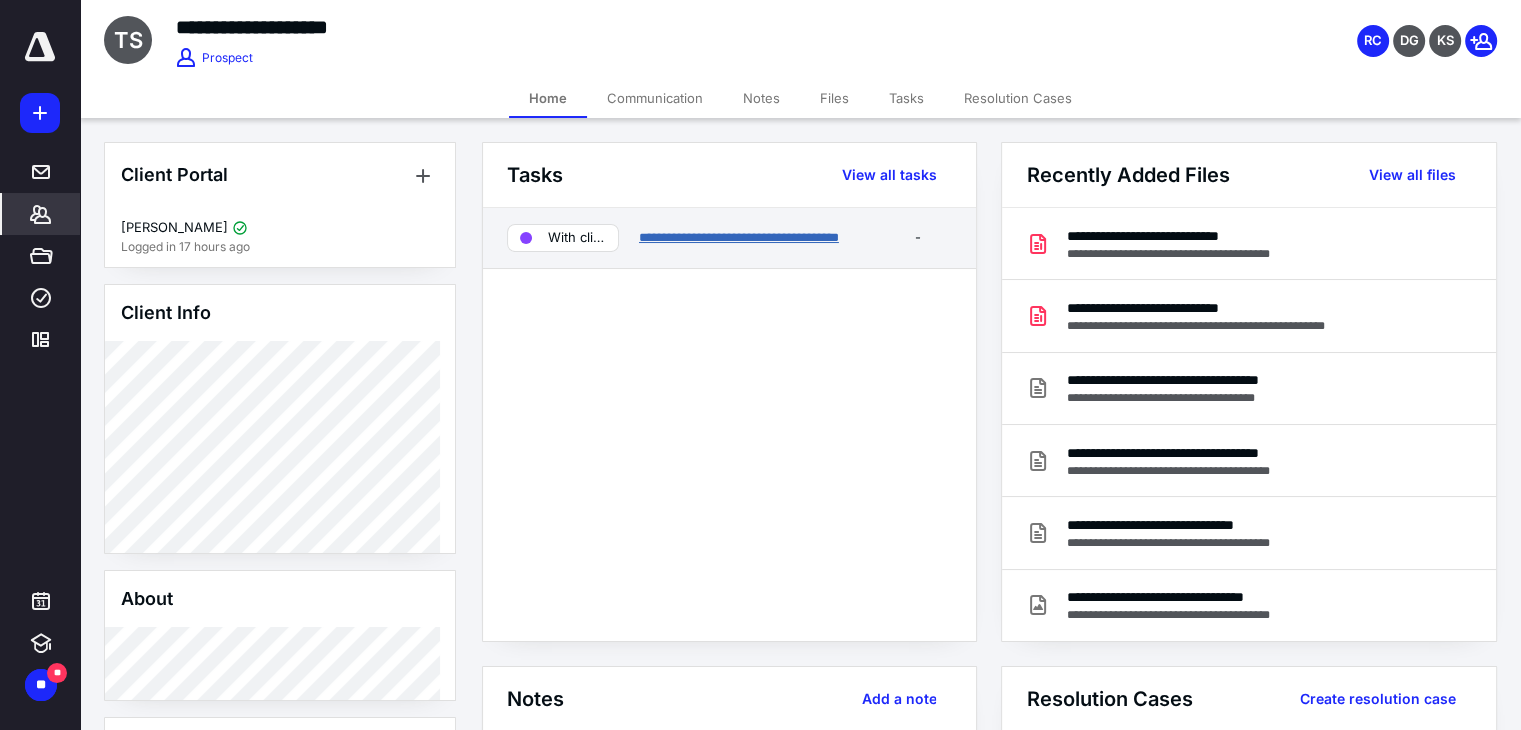 click on "**********" at bounding box center (739, 237) 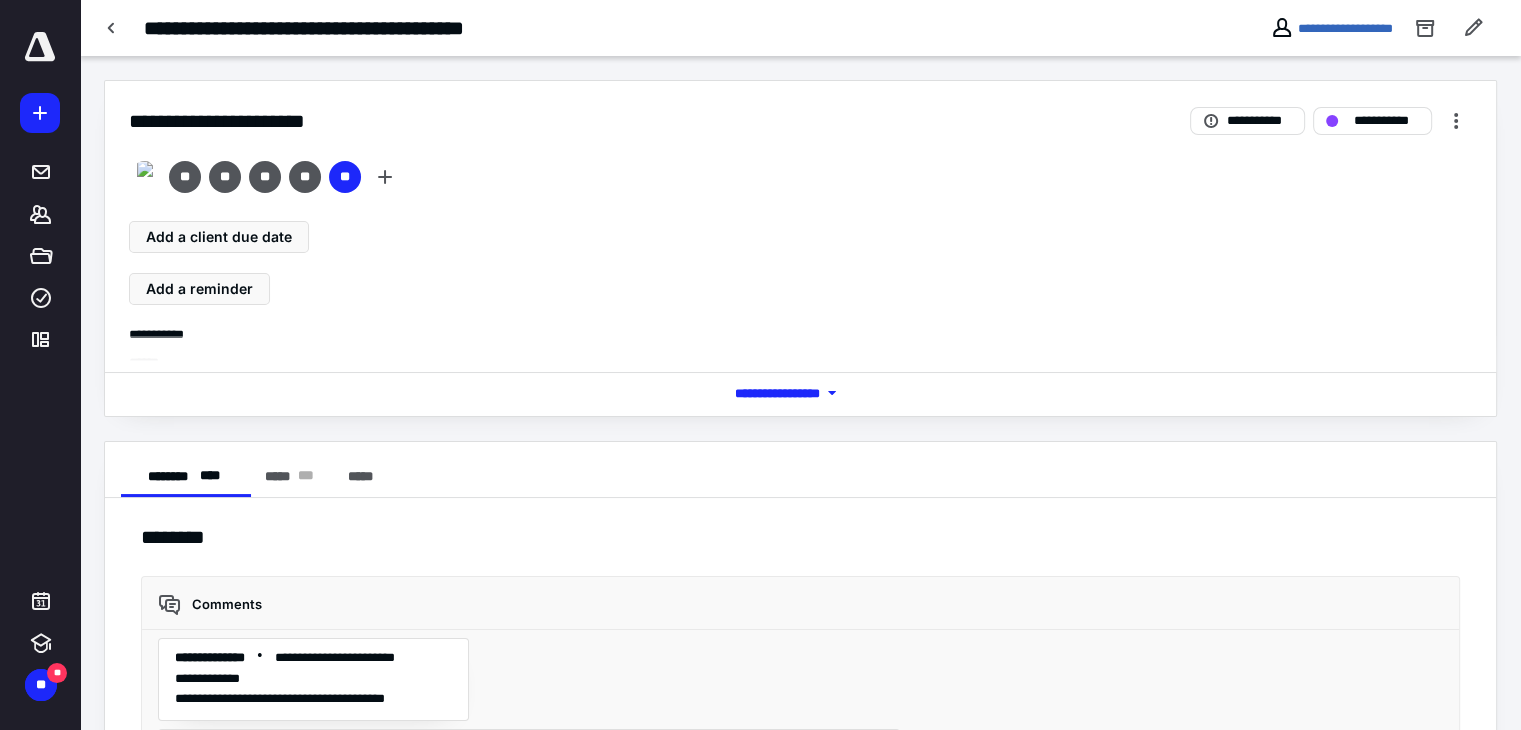 scroll, scrollTop: 1793, scrollLeft: 0, axis: vertical 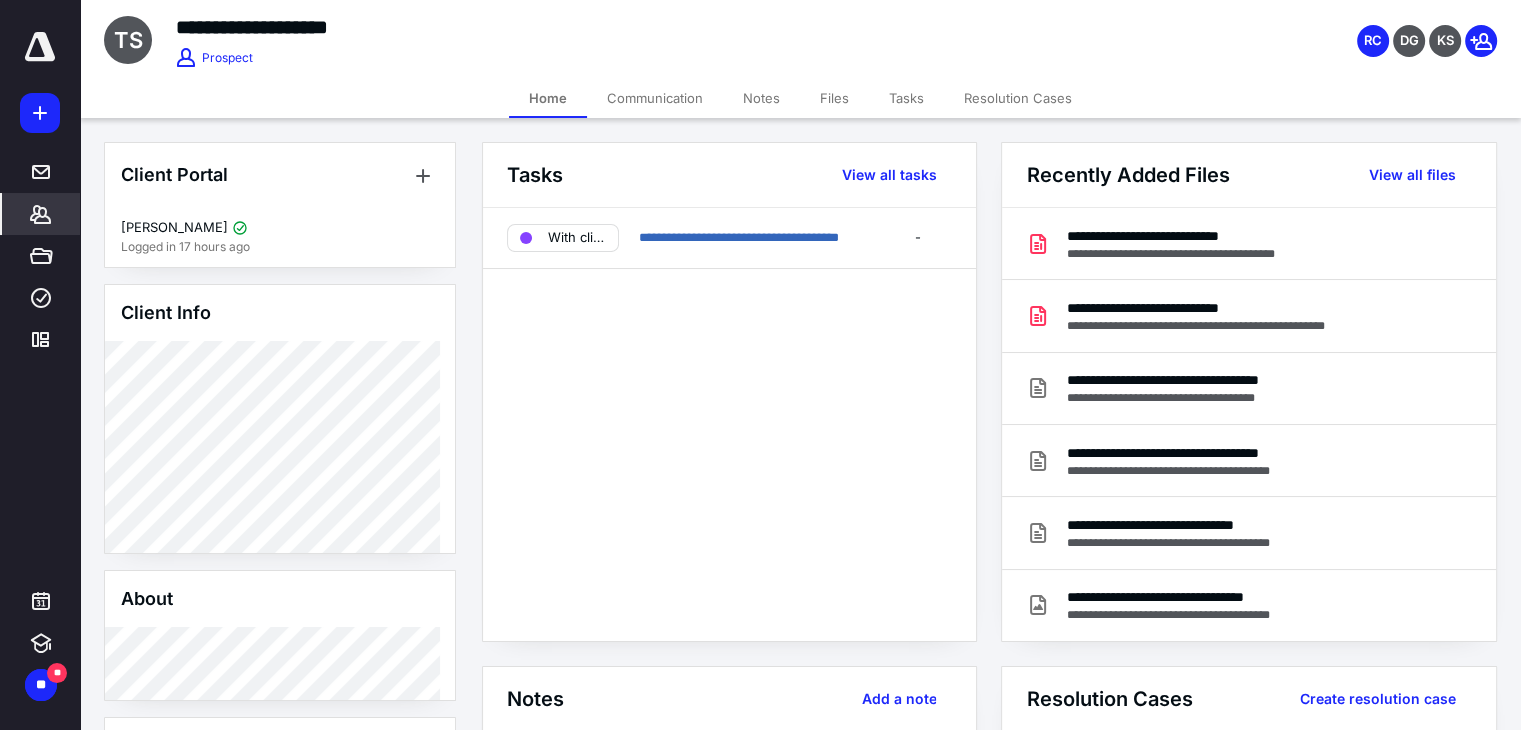 click on "**********" at bounding box center (729, 424) 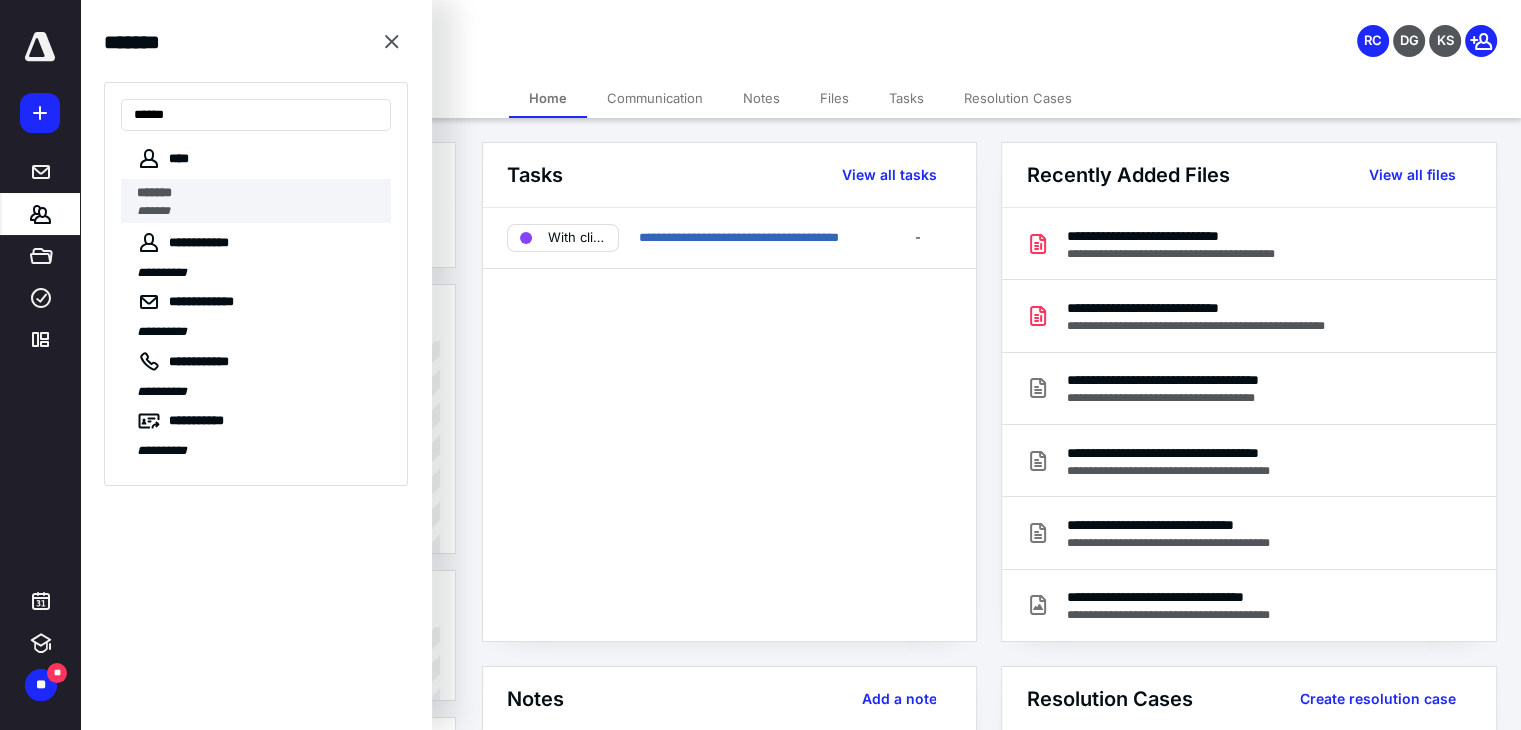 type on "******" 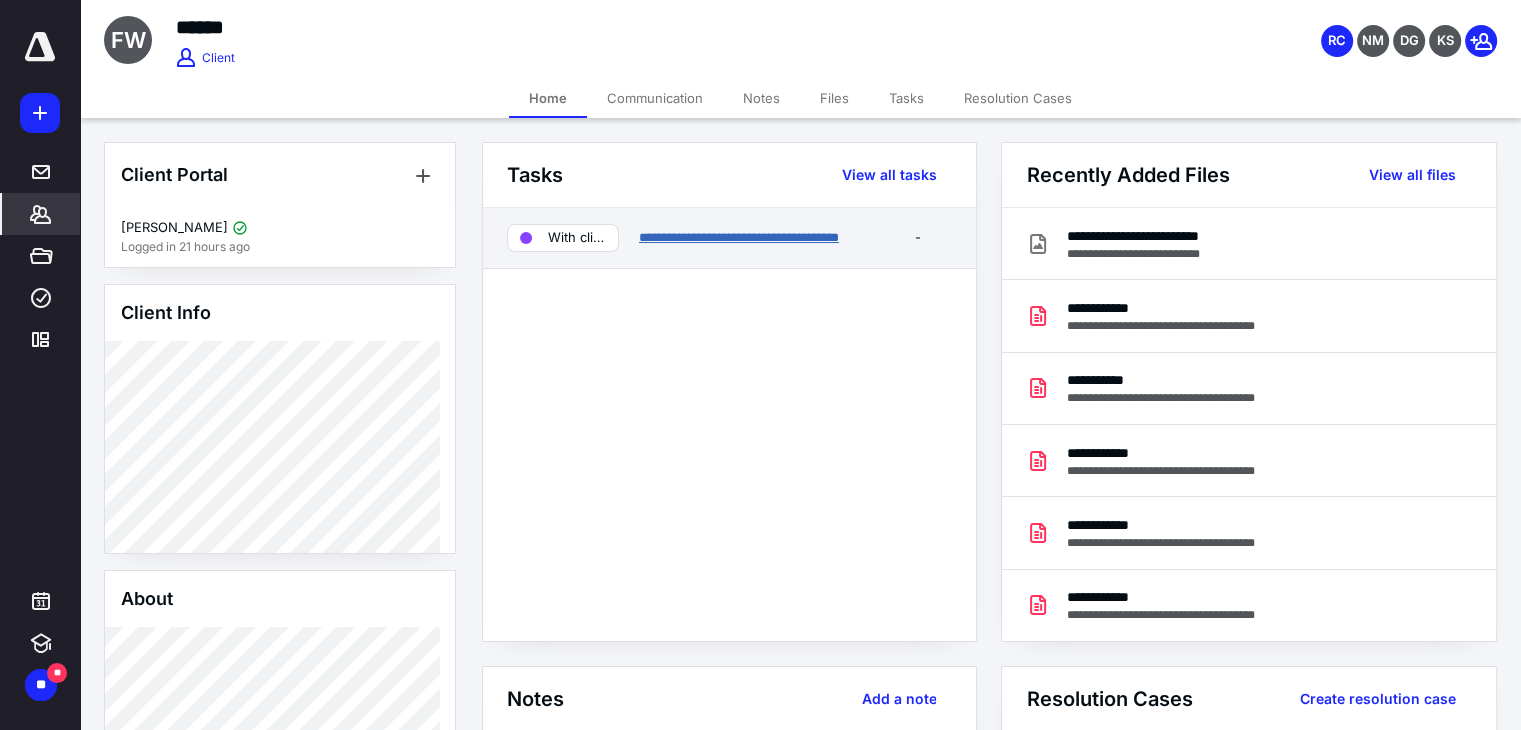click on "**********" at bounding box center [739, 237] 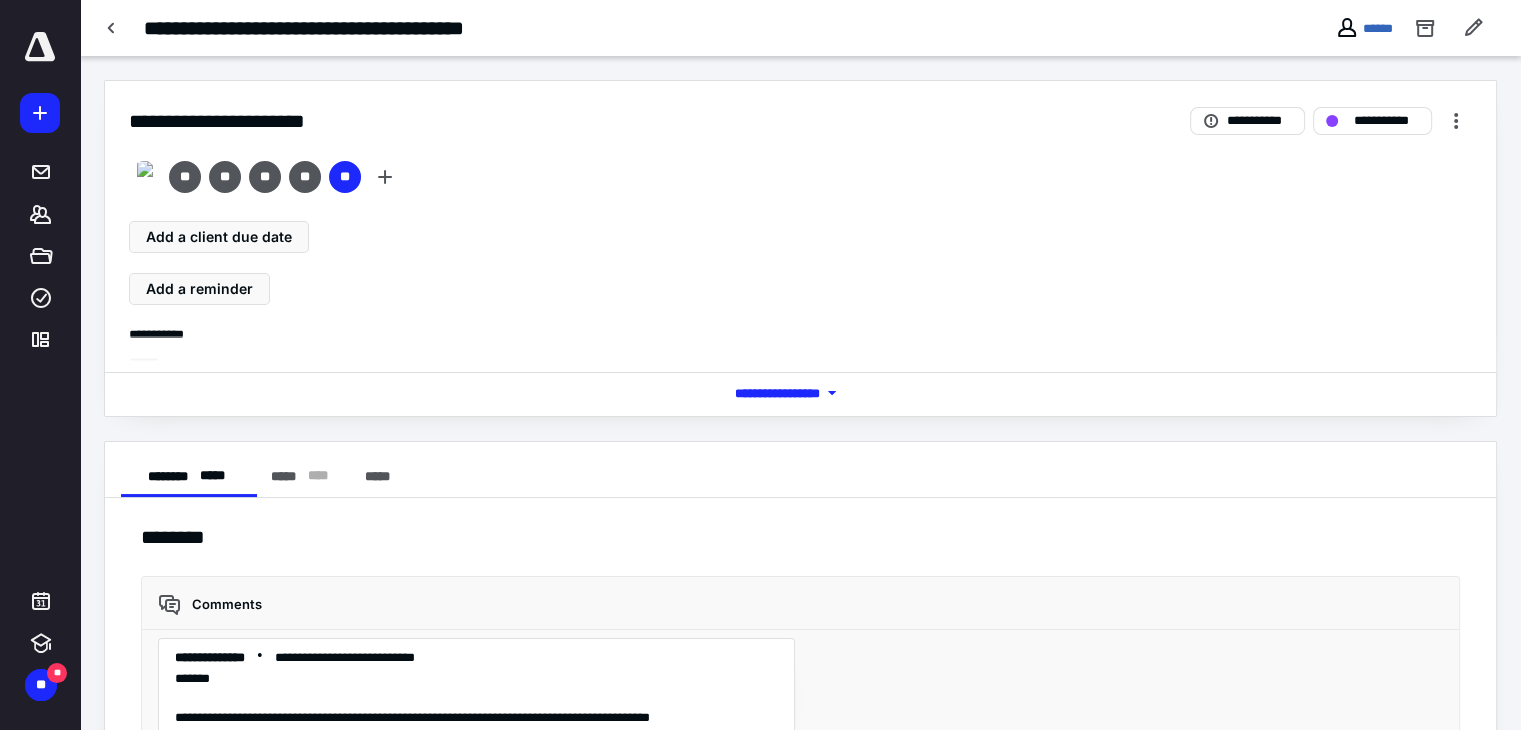 scroll, scrollTop: 16956, scrollLeft: 0, axis: vertical 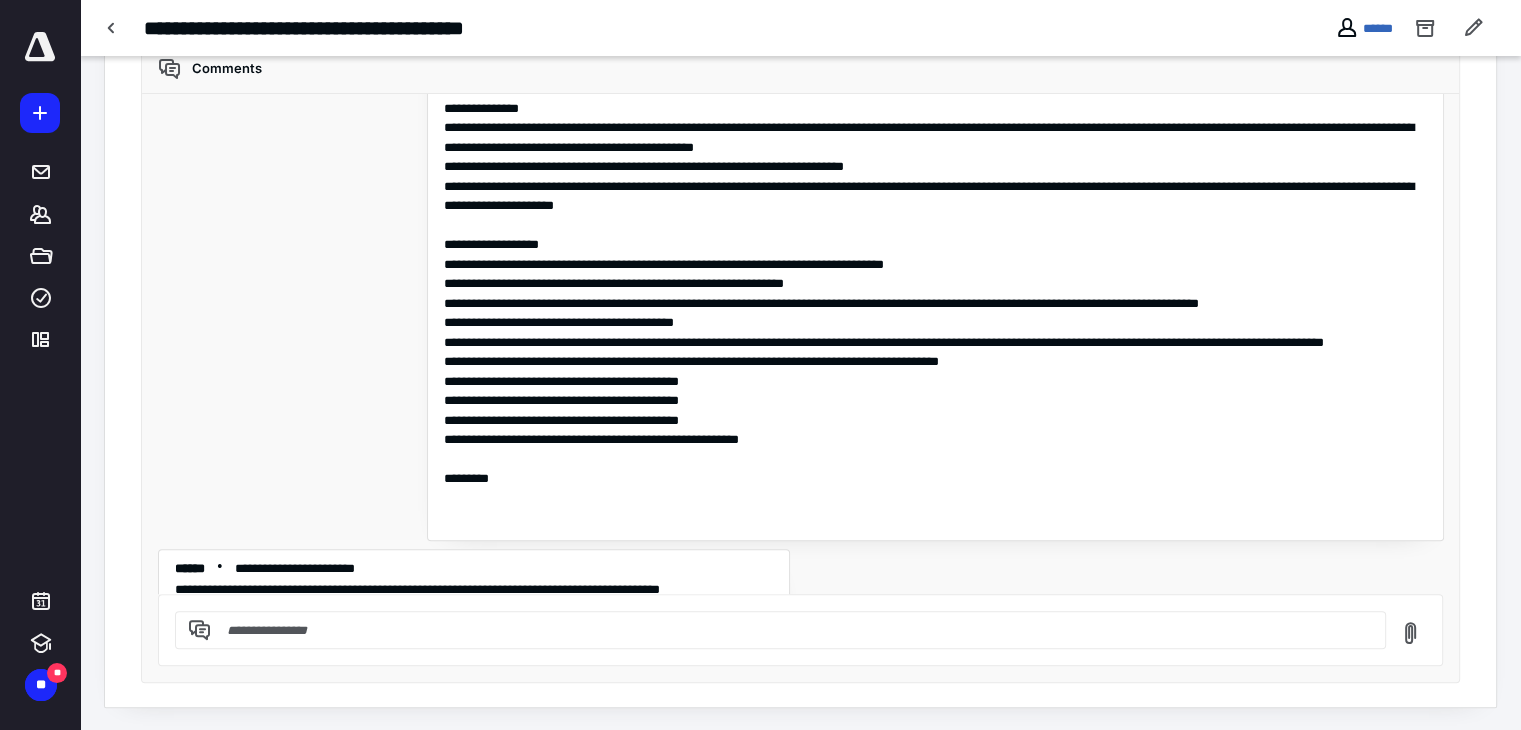 click on "**********" at bounding box center (318, 621) 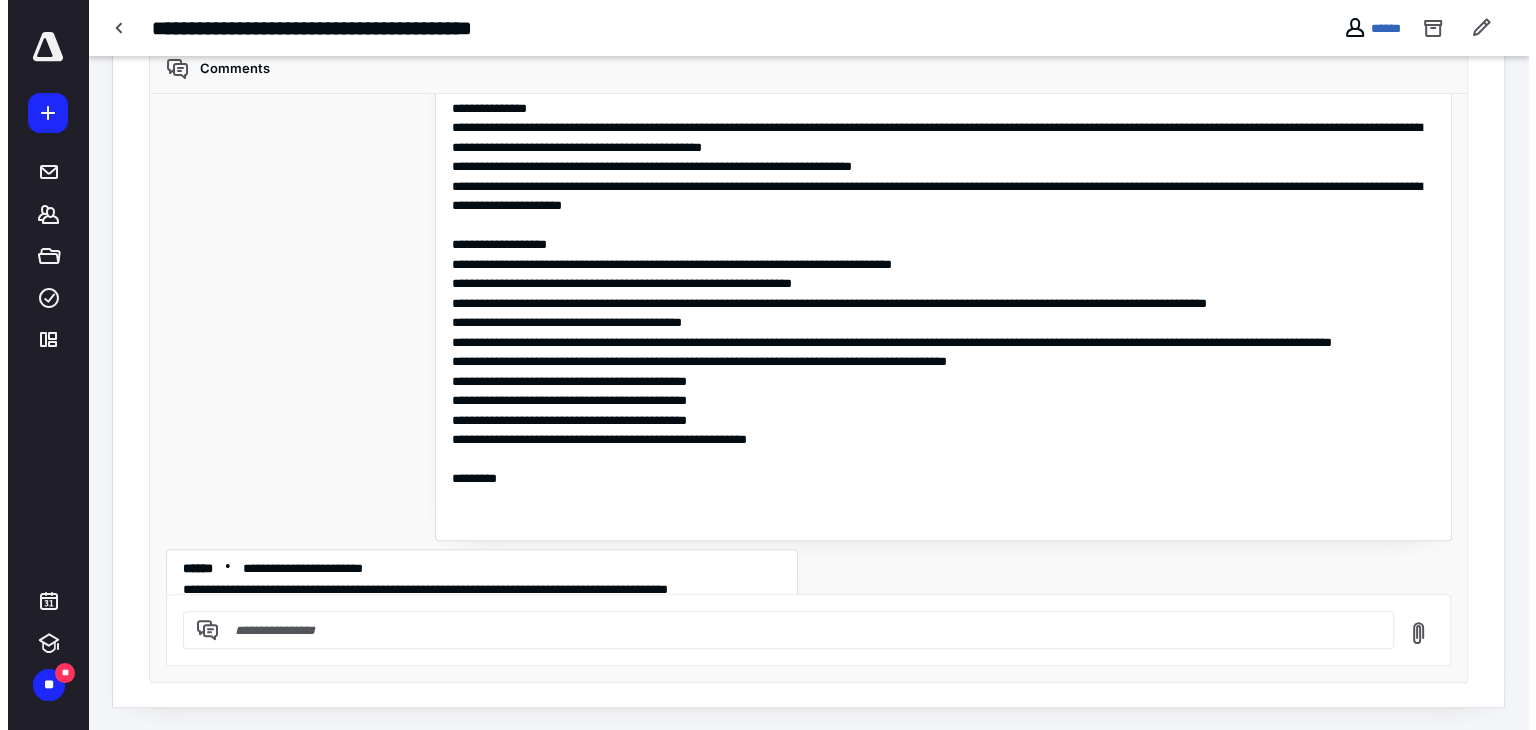 scroll, scrollTop: 16936, scrollLeft: 0, axis: vertical 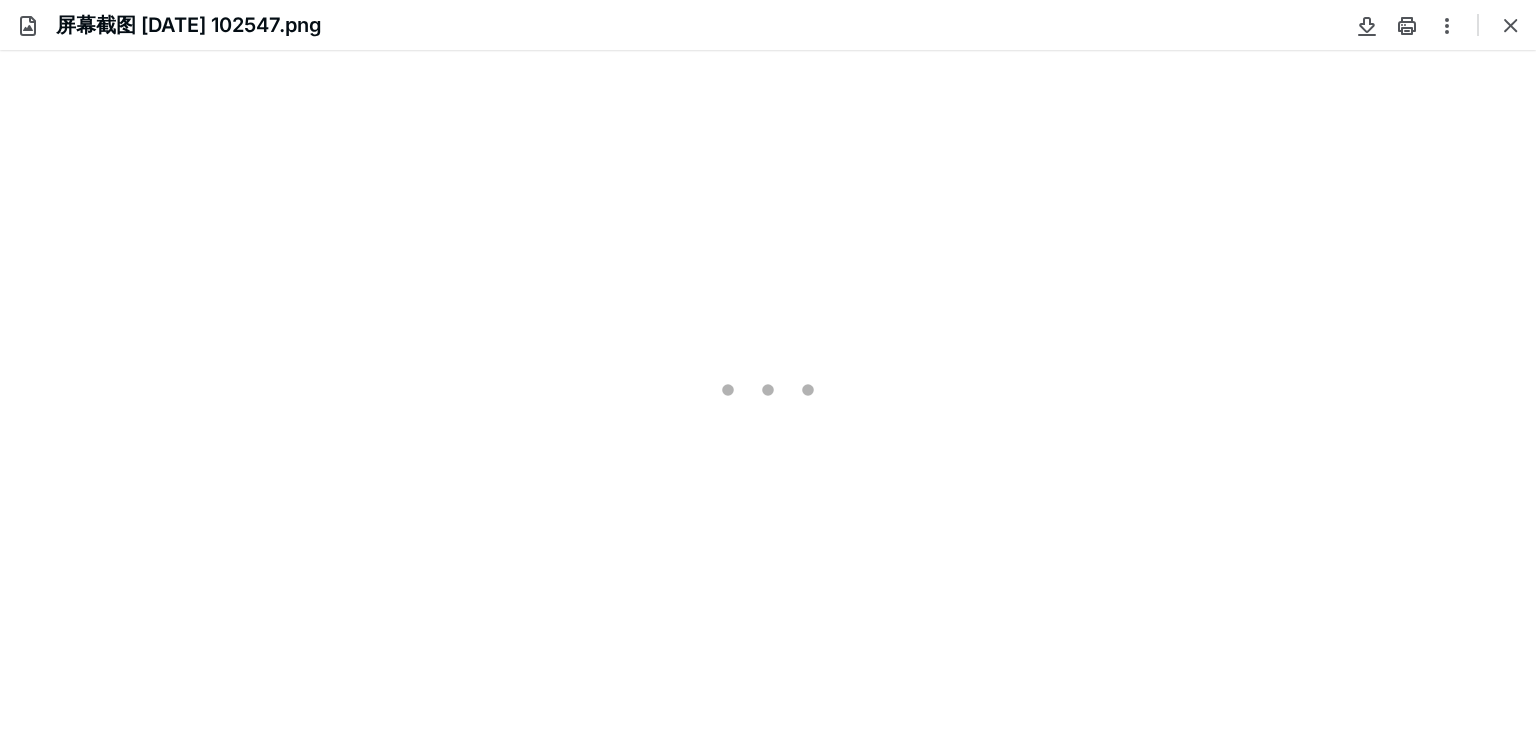 type on "223" 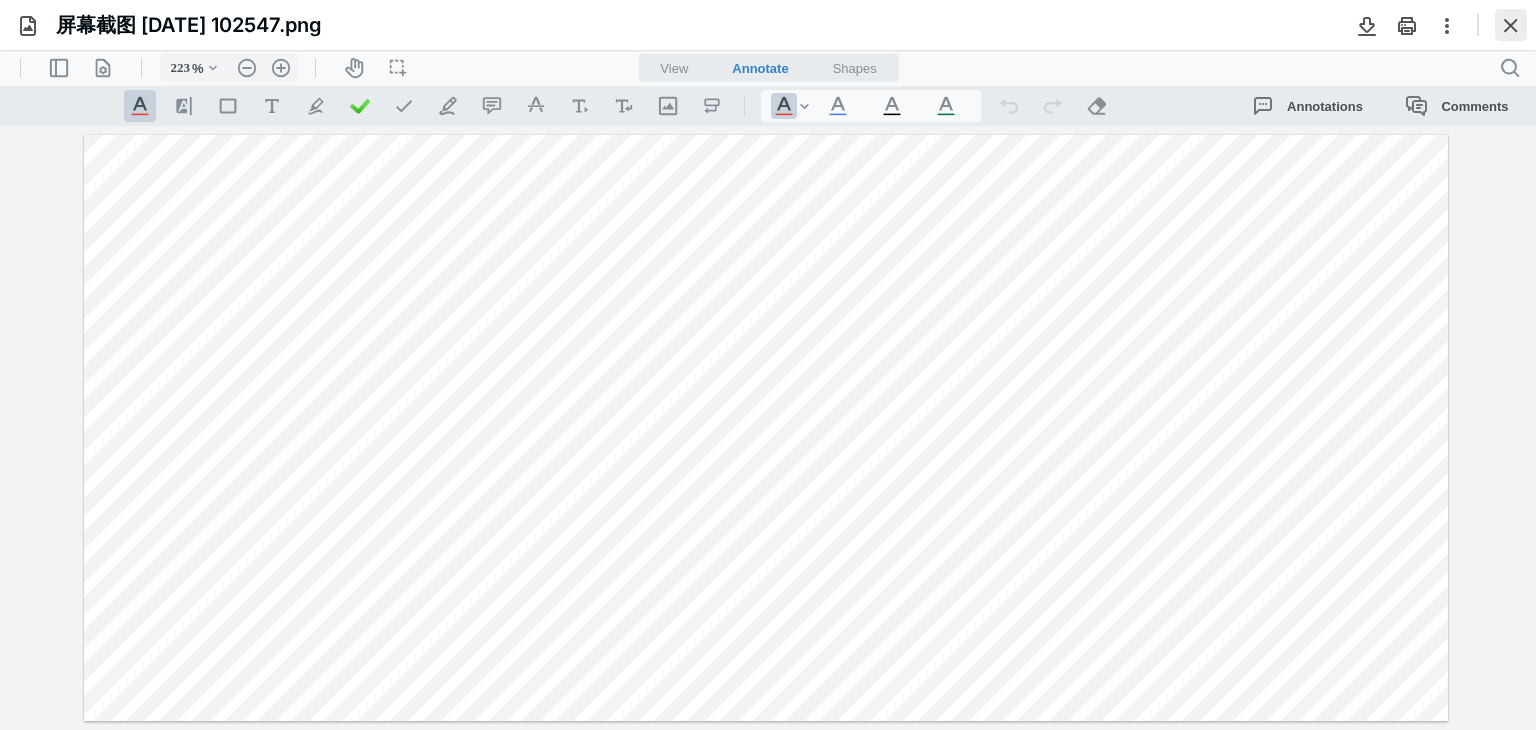 click at bounding box center [1511, 25] 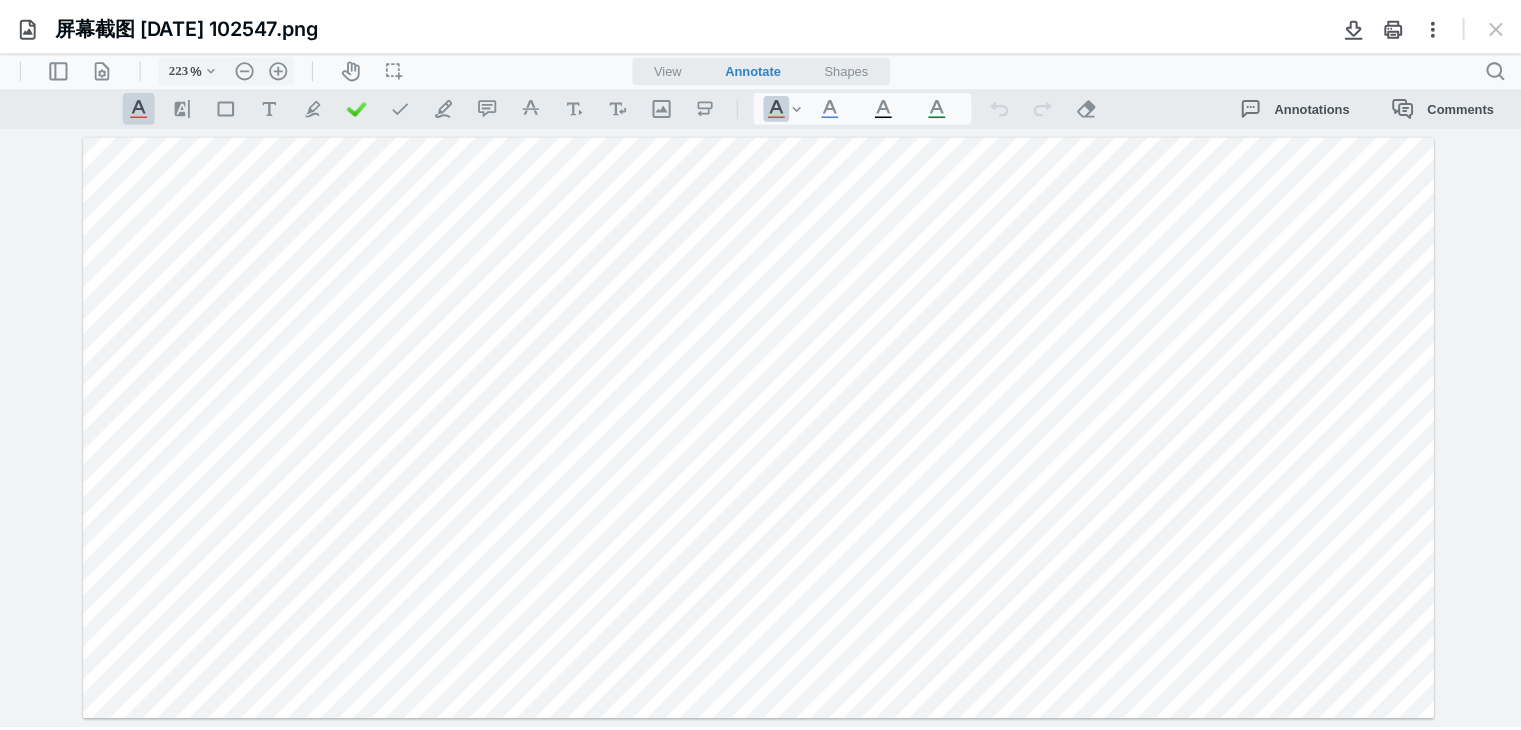 scroll, scrollTop: 16956, scrollLeft: 0, axis: vertical 